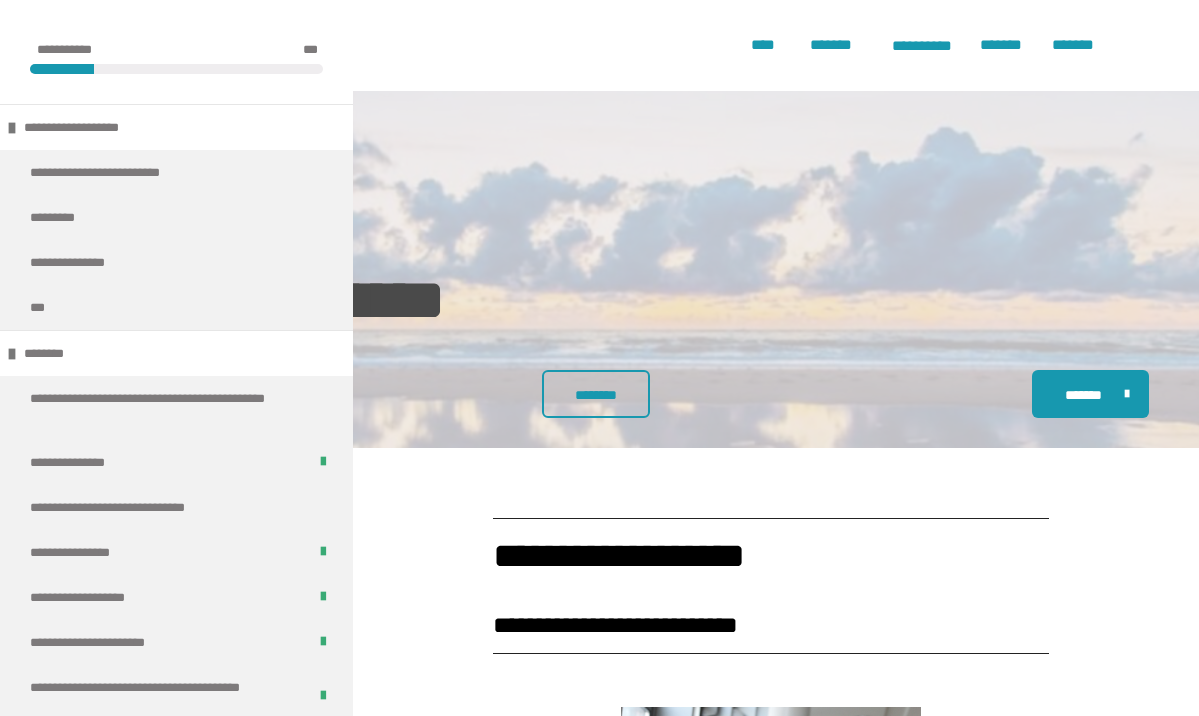 scroll, scrollTop: 1334, scrollLeft: 0, axis: vertical 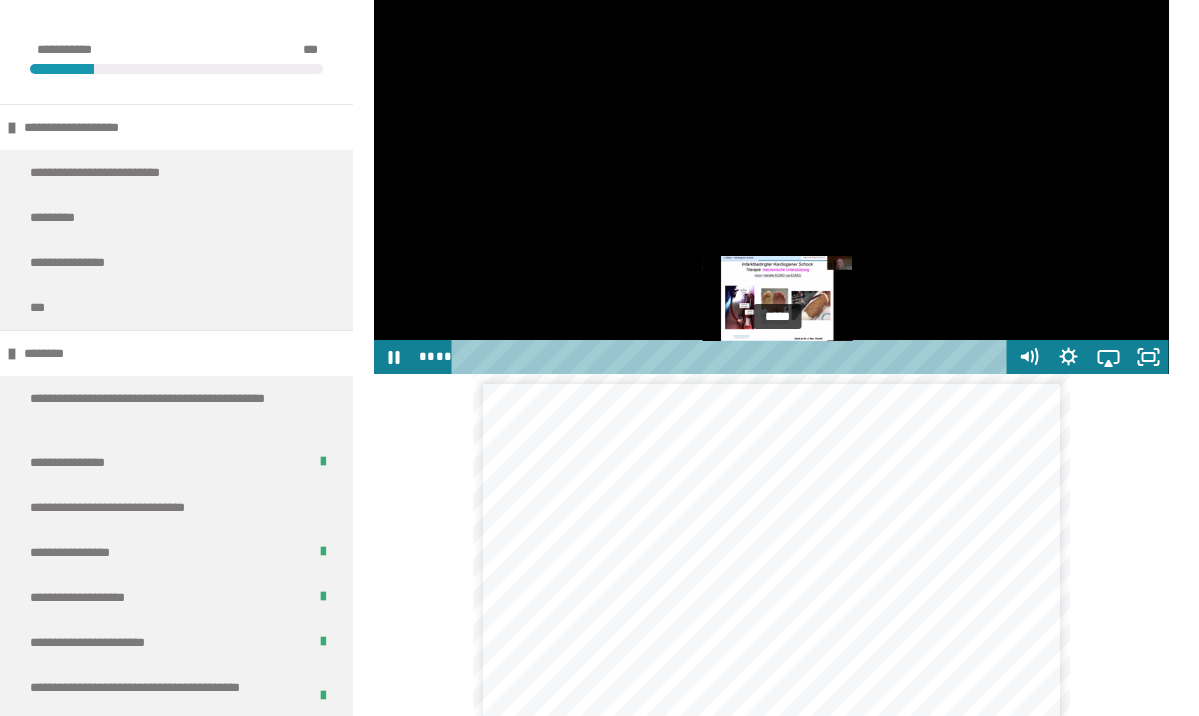 click on "*****" at bounding box center (733, 357) 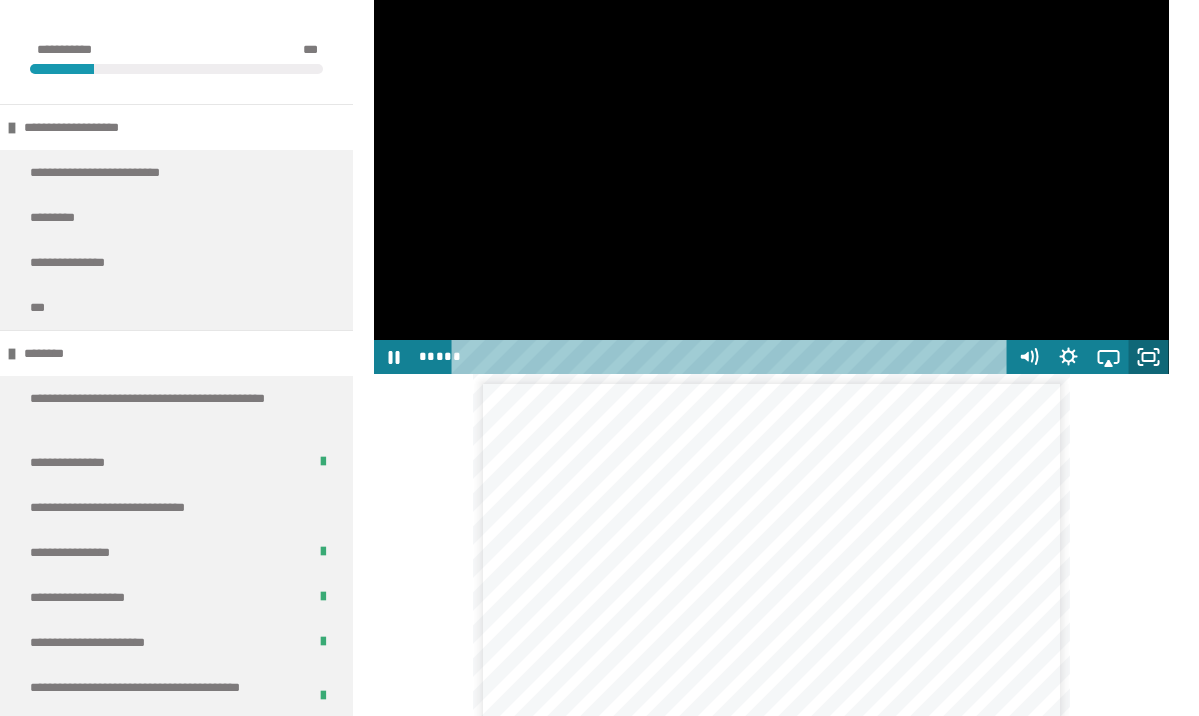 click 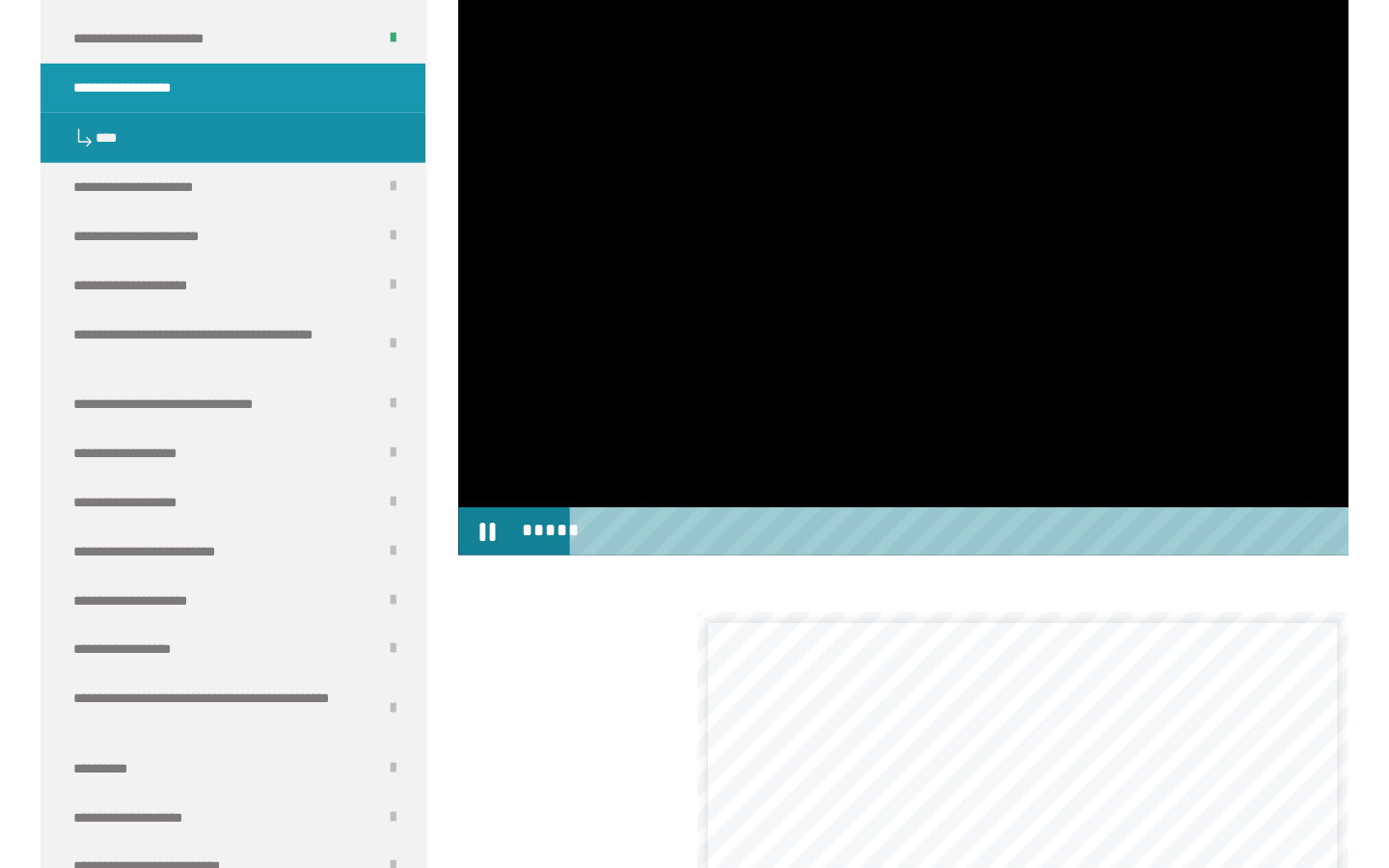 scroll, scrollTop: 0, scrollLeft: 0, axis: both 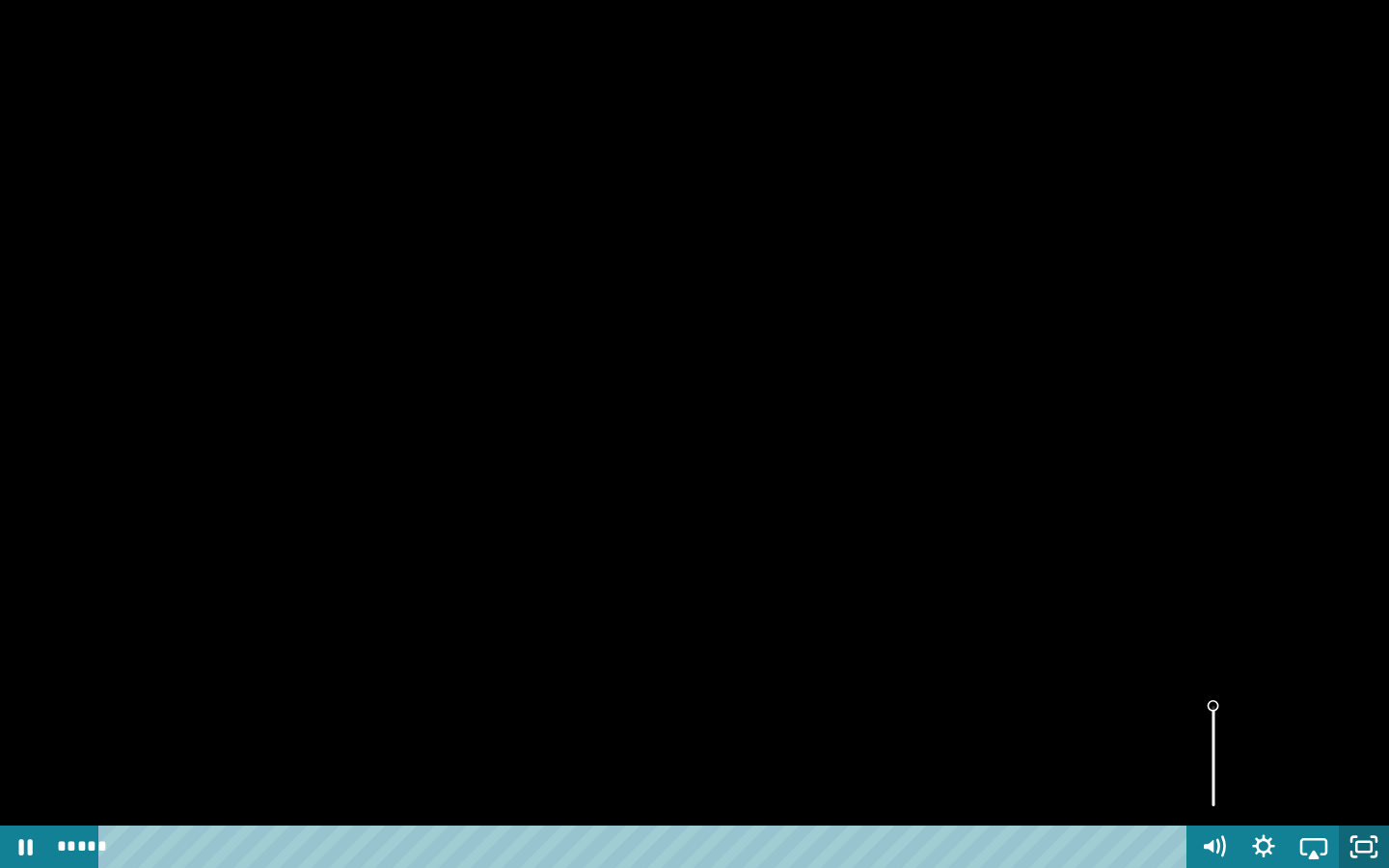 click 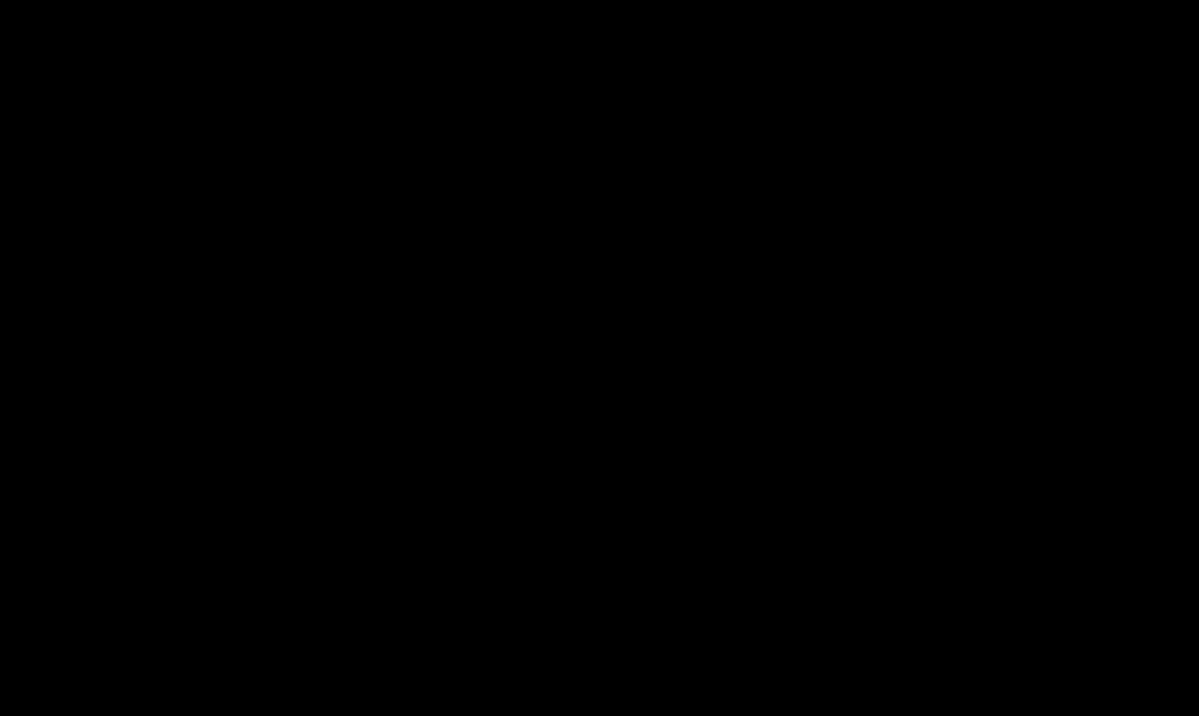 scroll, scrollTop: 1802, scrollLeft: 0, axis: vertical 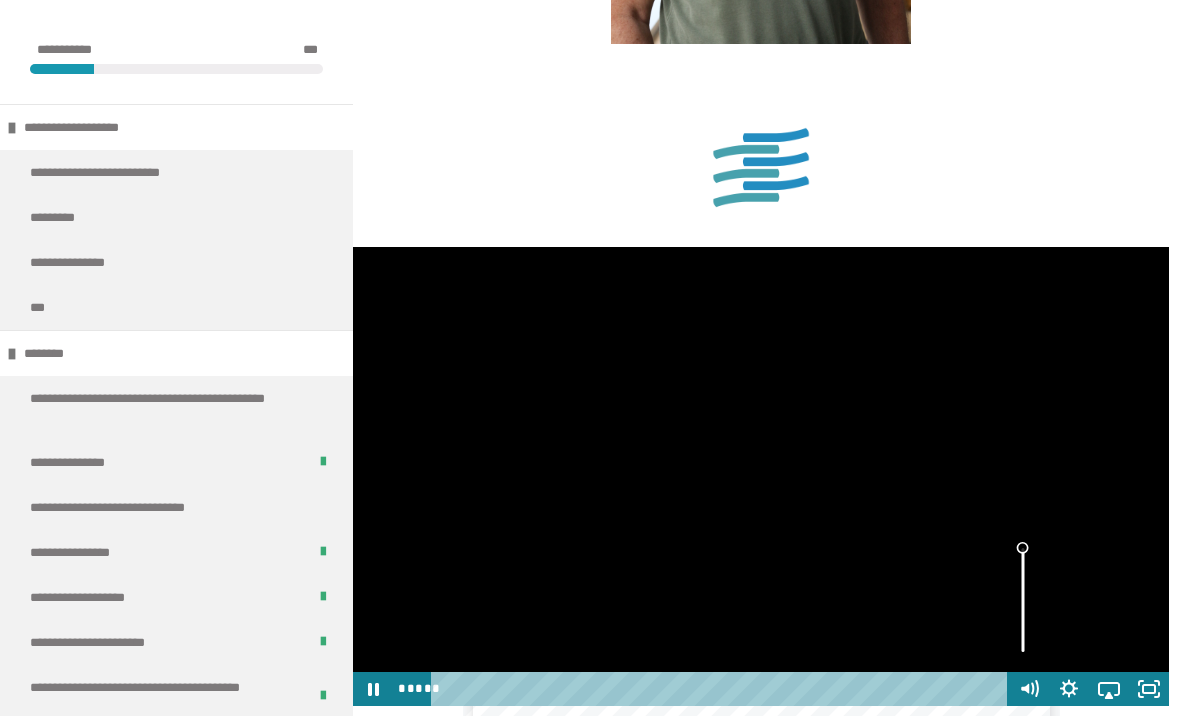 click at bounding box center [761, 476] 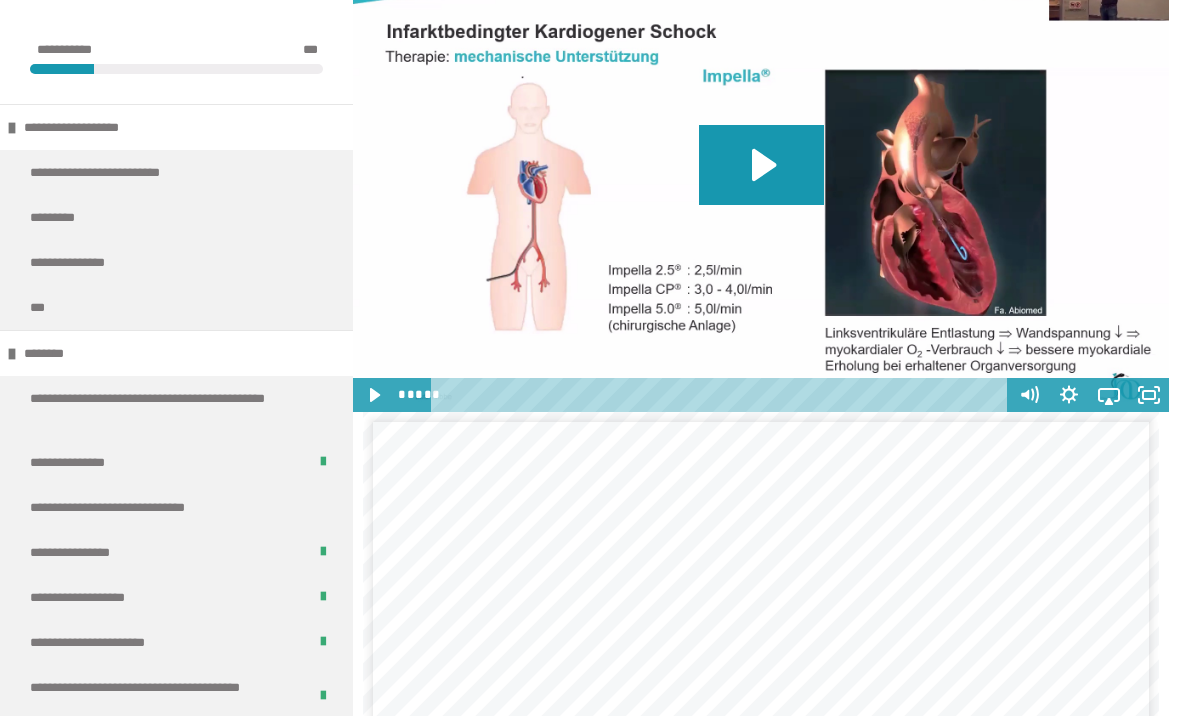scroll, scrollTop: 3006, scrollLeft: 0, axis: vertical 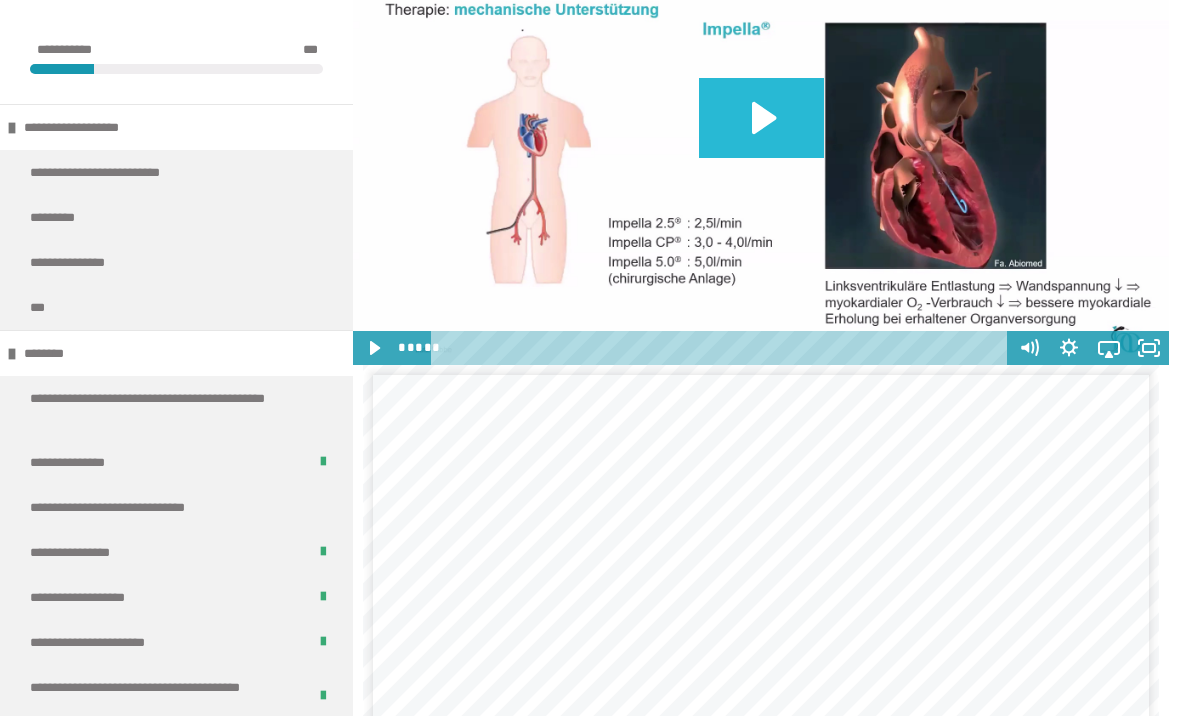 click 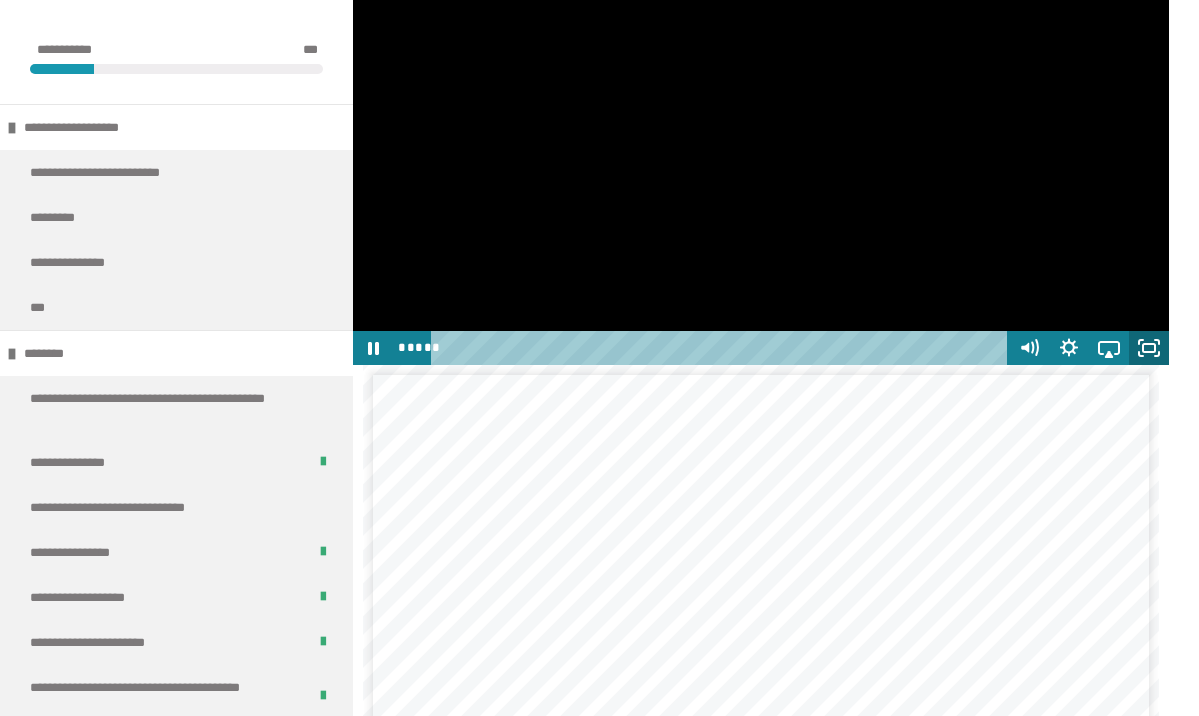 click 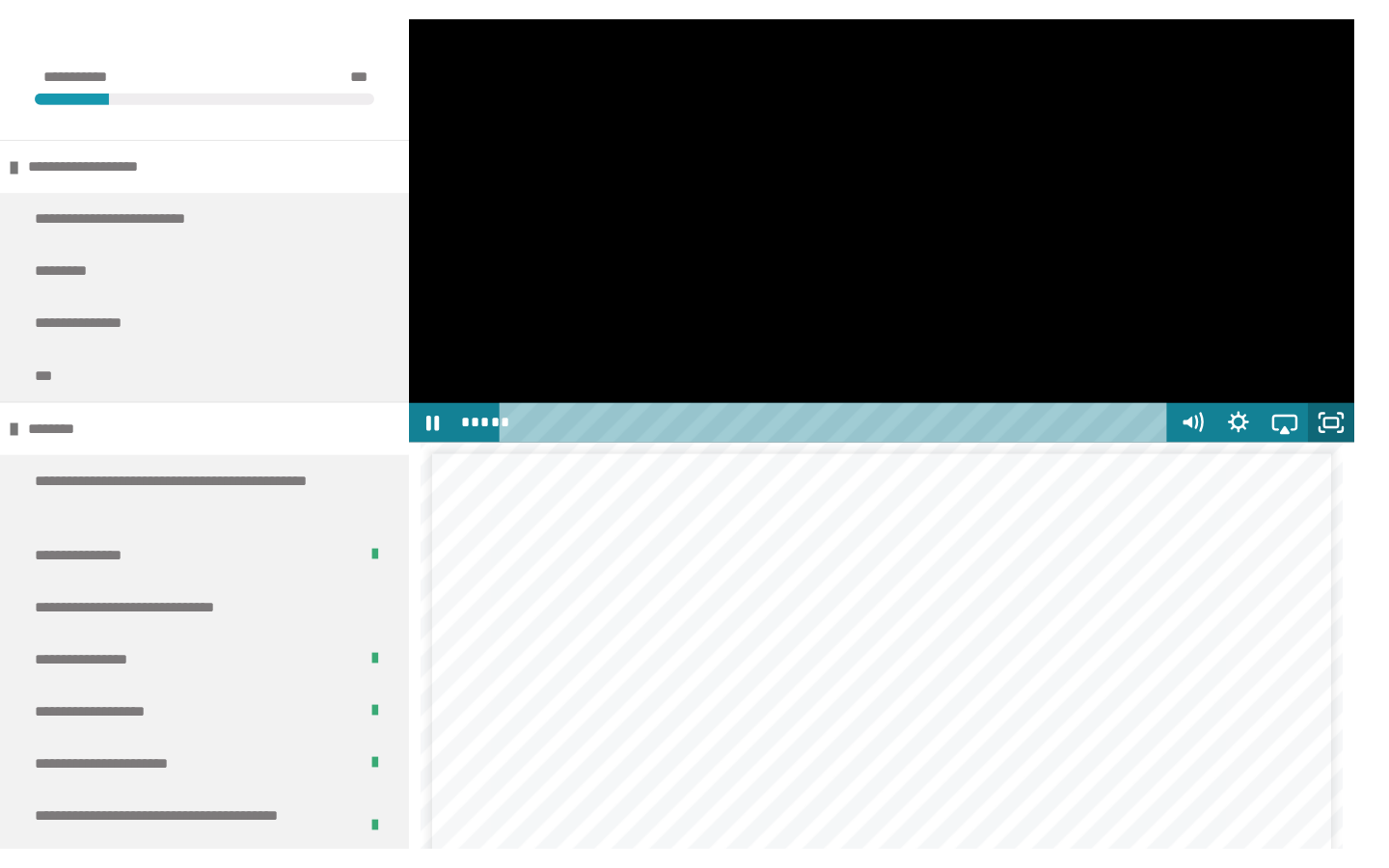scroll, scrollTop: 0, scrollLeft: 0, axis: both 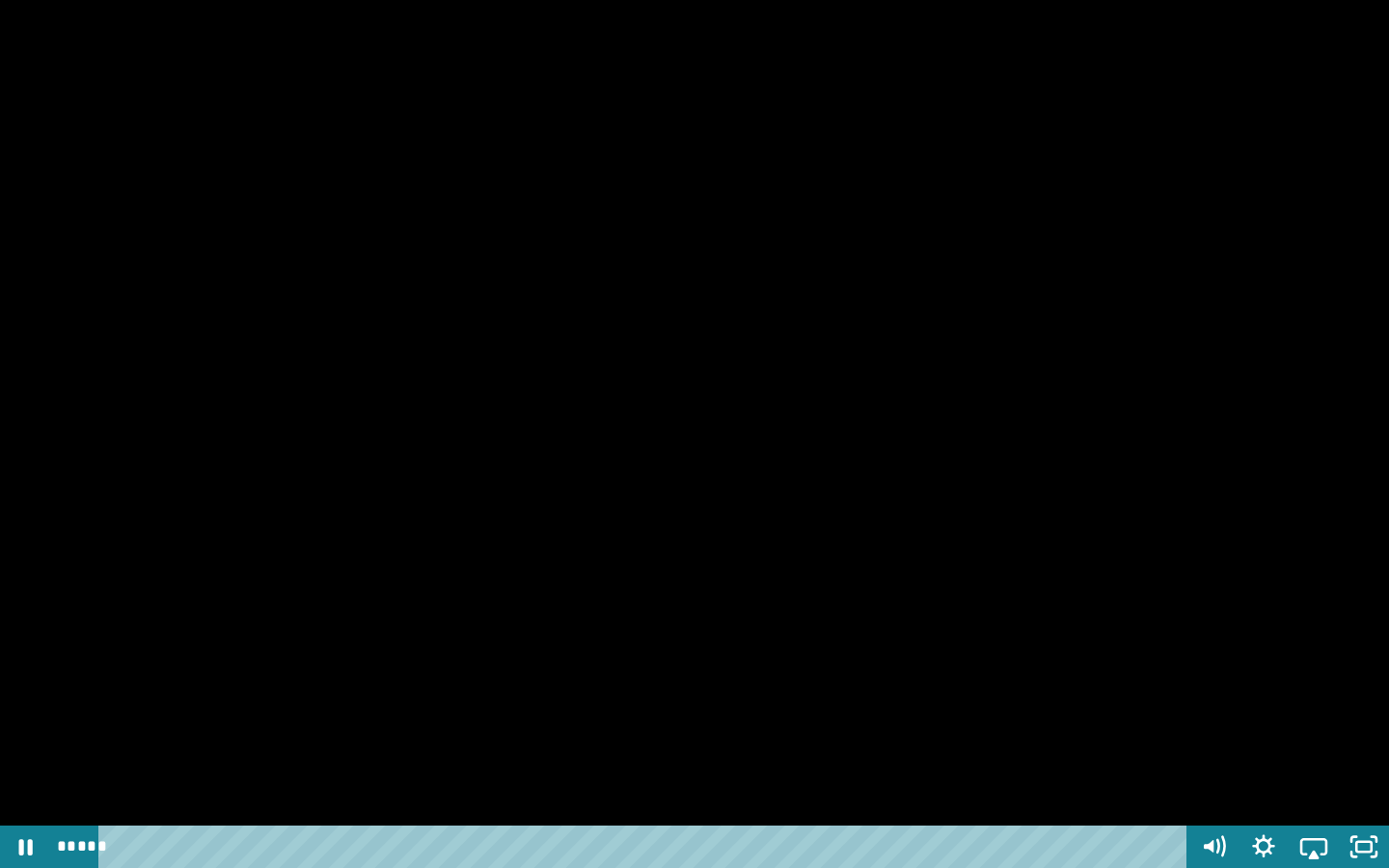 click at bounding box center (694, 434) 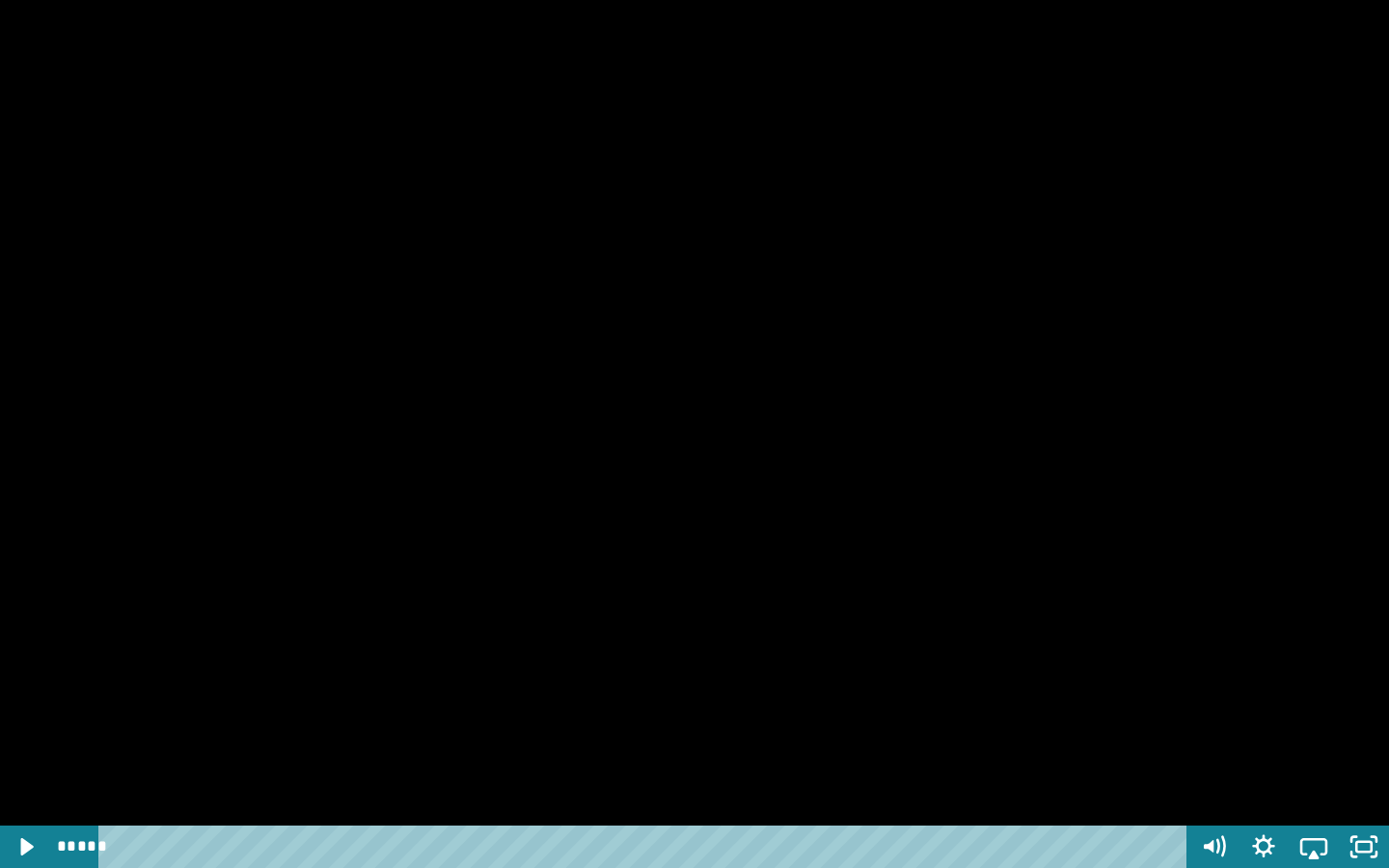click at bounding box center (694, 434) 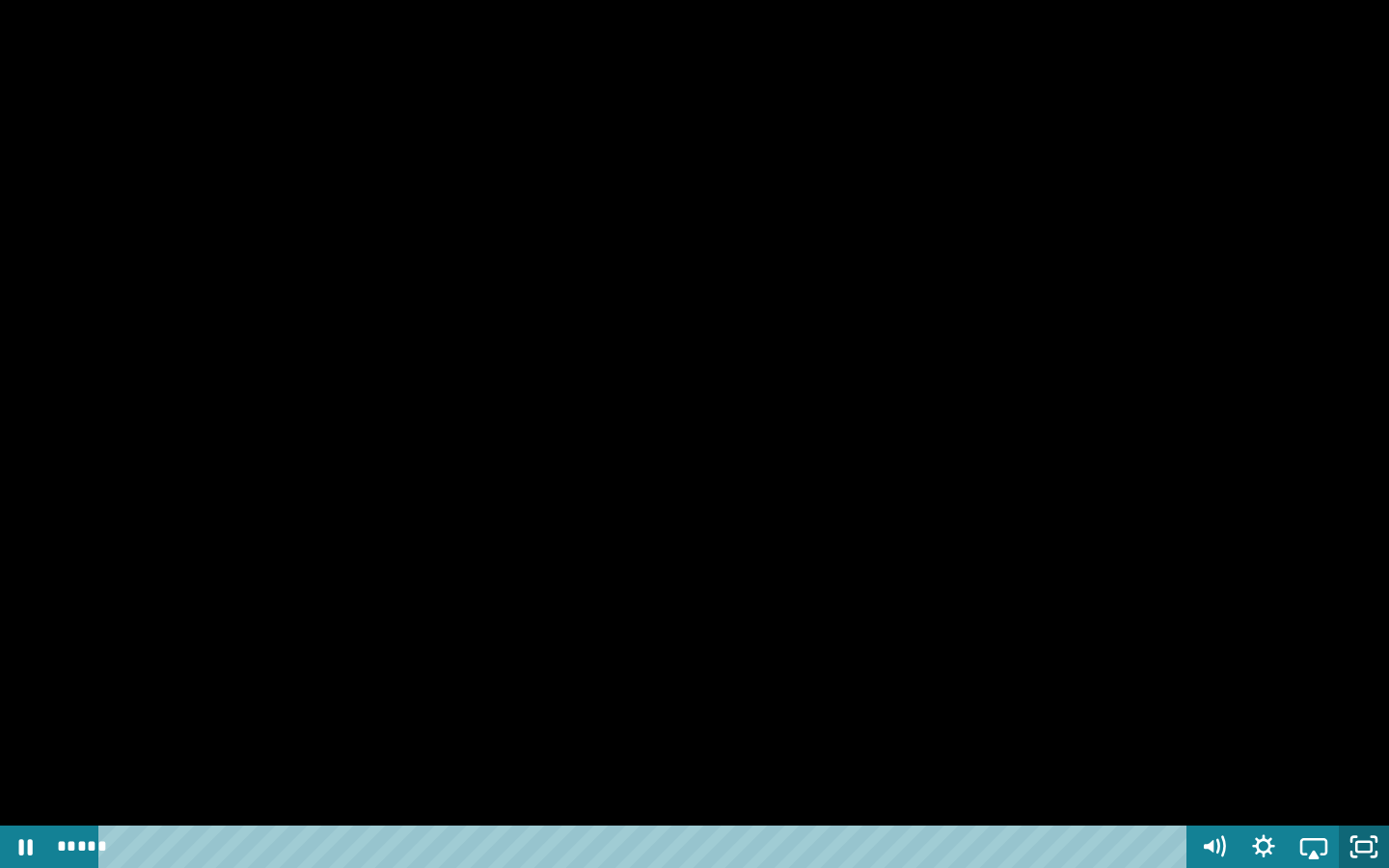 click 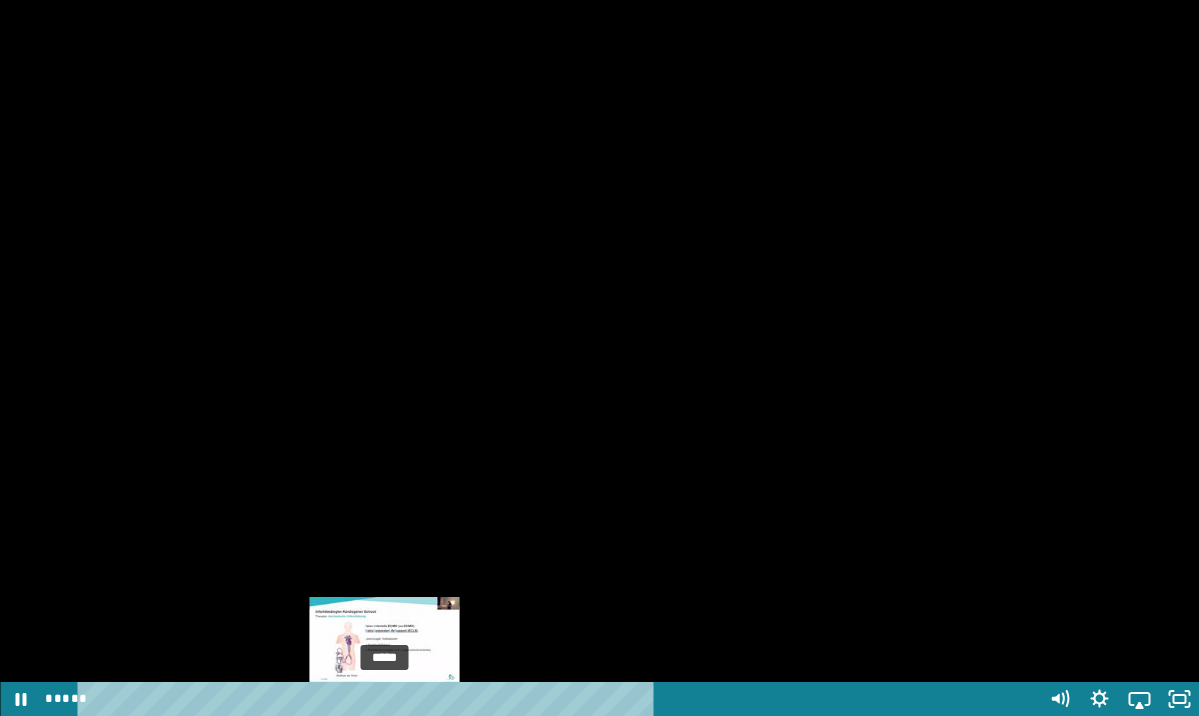 scroll, scrollTop: 3051, scrollLeft: 0, axis: vertical 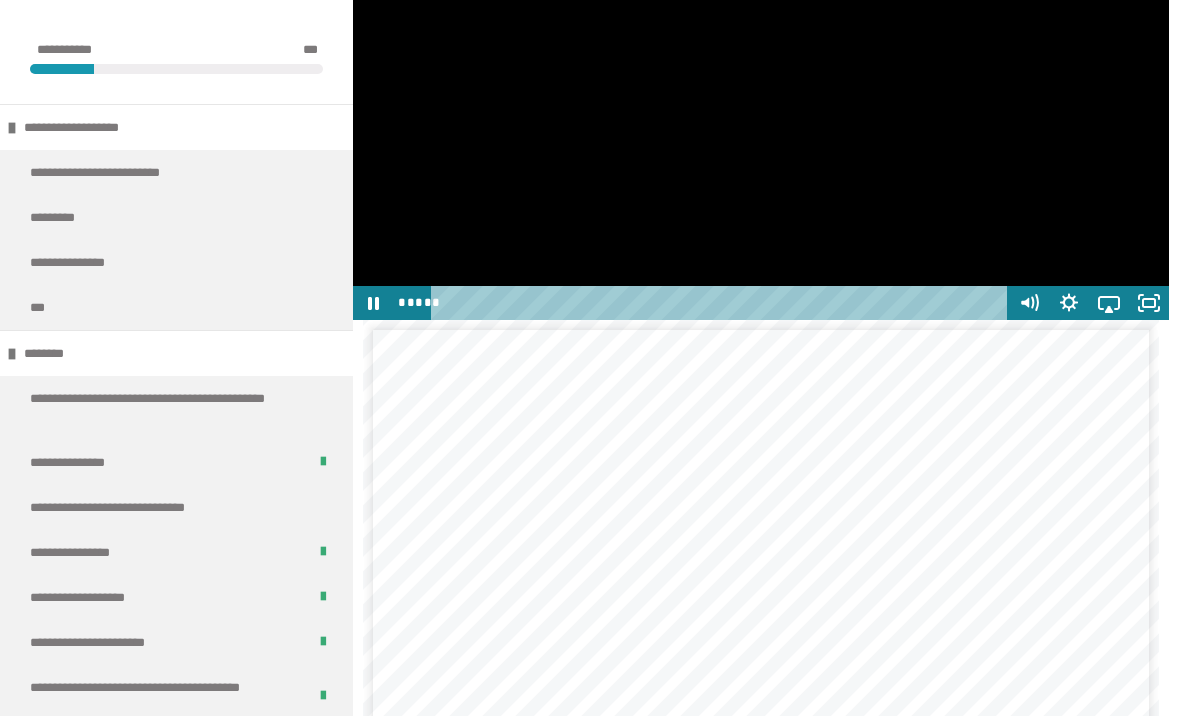 click at bounding box center (761, 90) 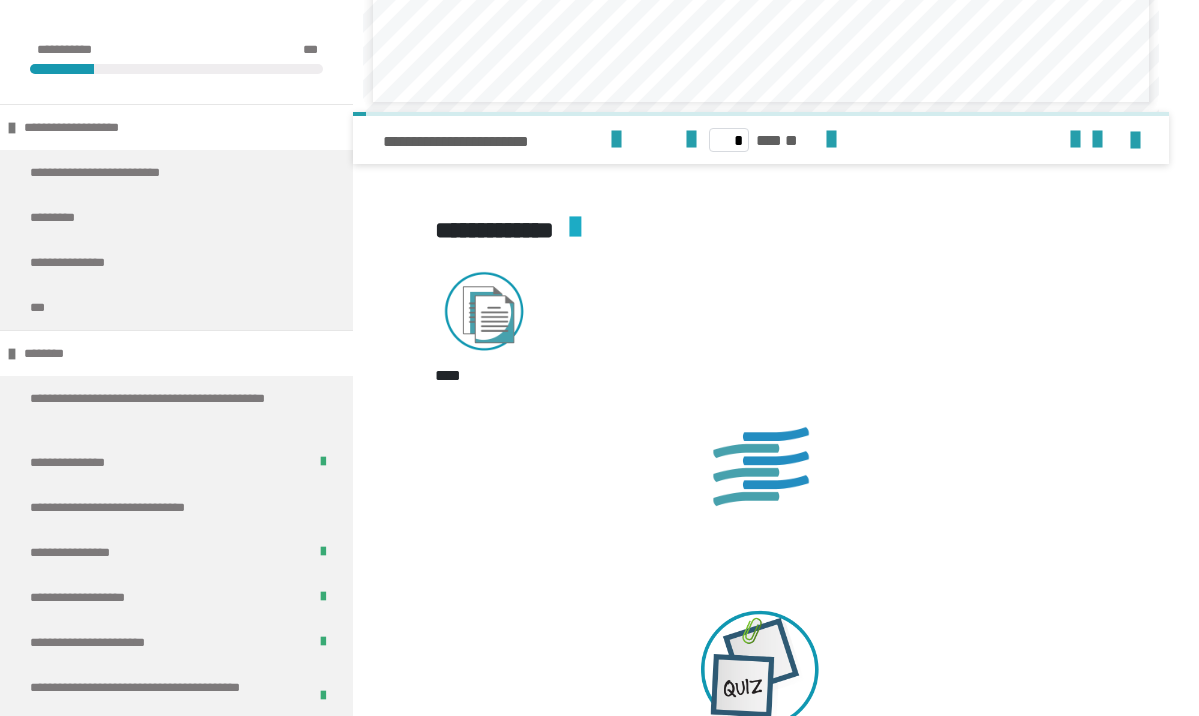 scroll, scrollTop: 3427, scrollLeft: 0, axis: vertical 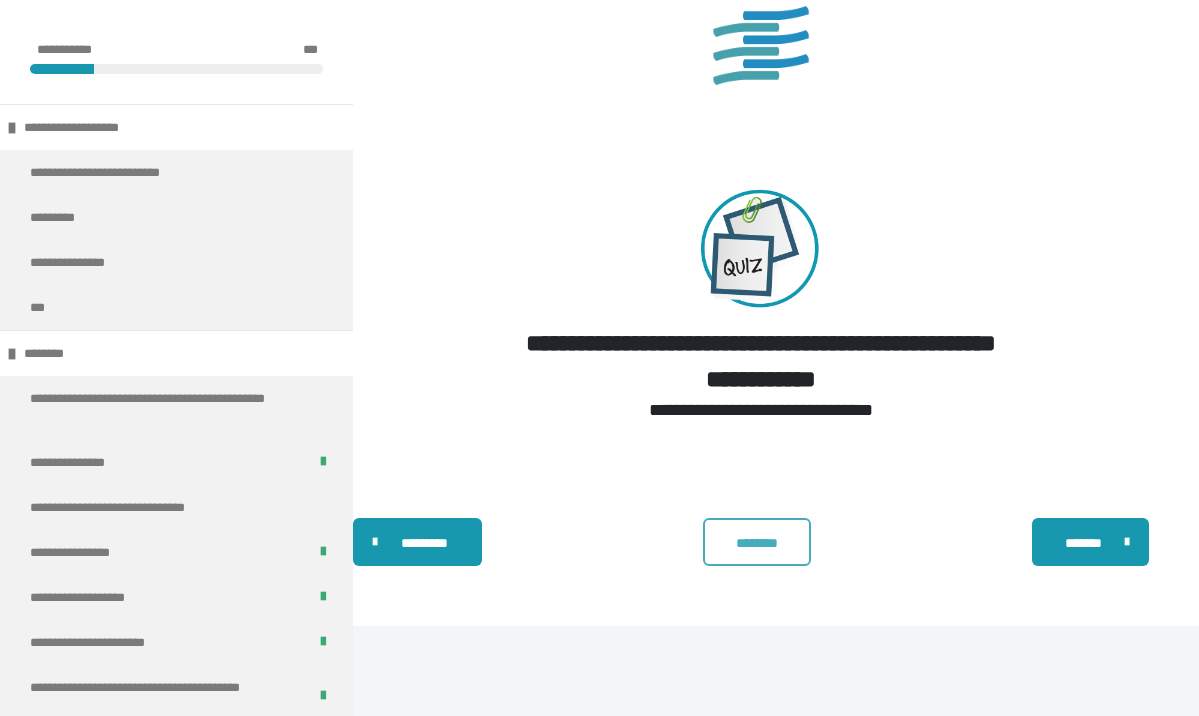 click on "********" at bounding box center [757, 542] 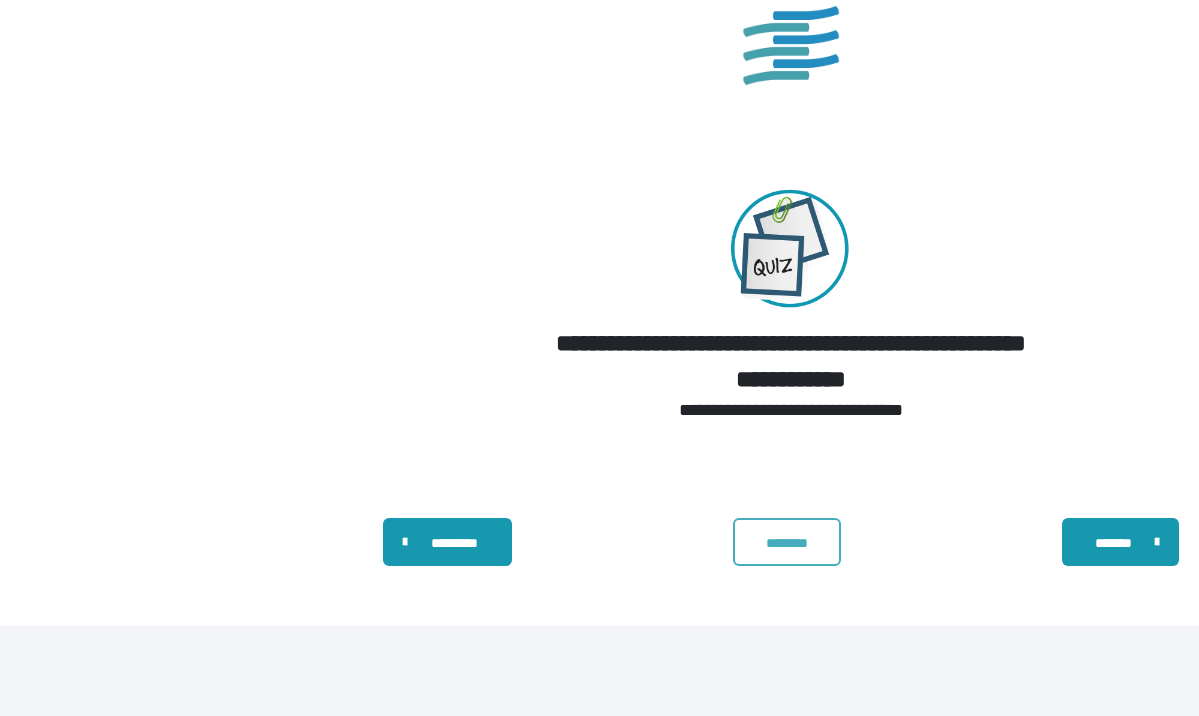 scroll, scrollTop: 0, scrollLeft: 0, axis: both 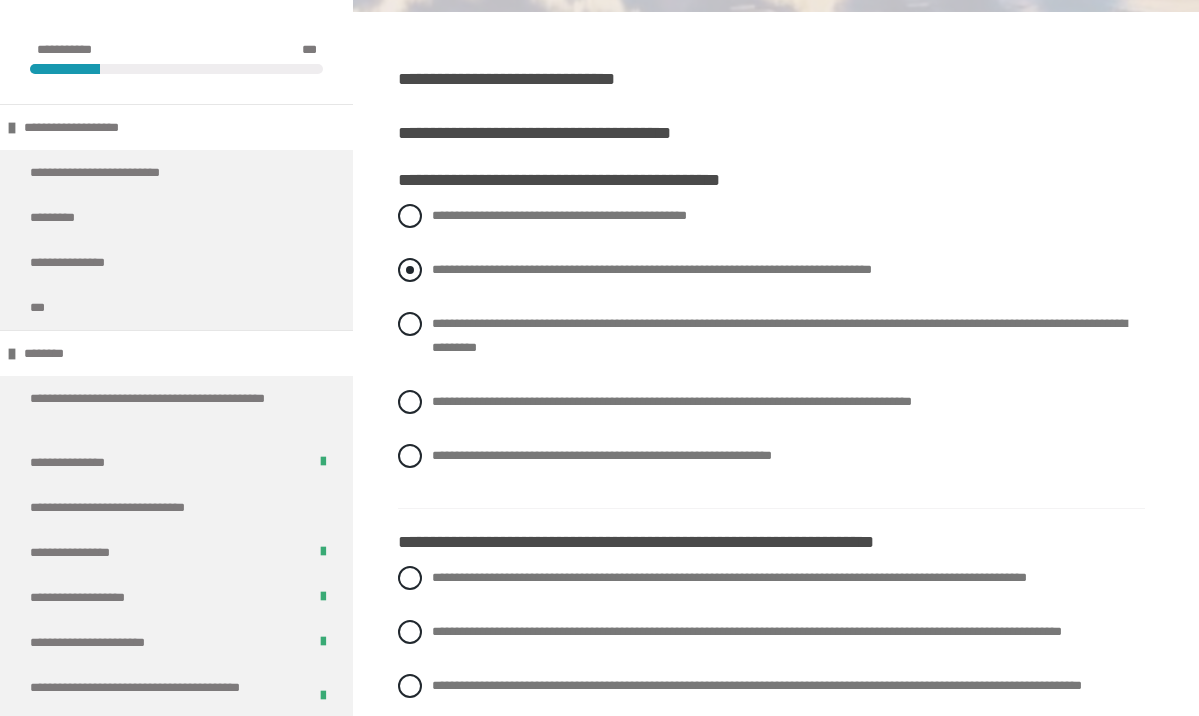 click on "**********" at bounding box center (771, 270) 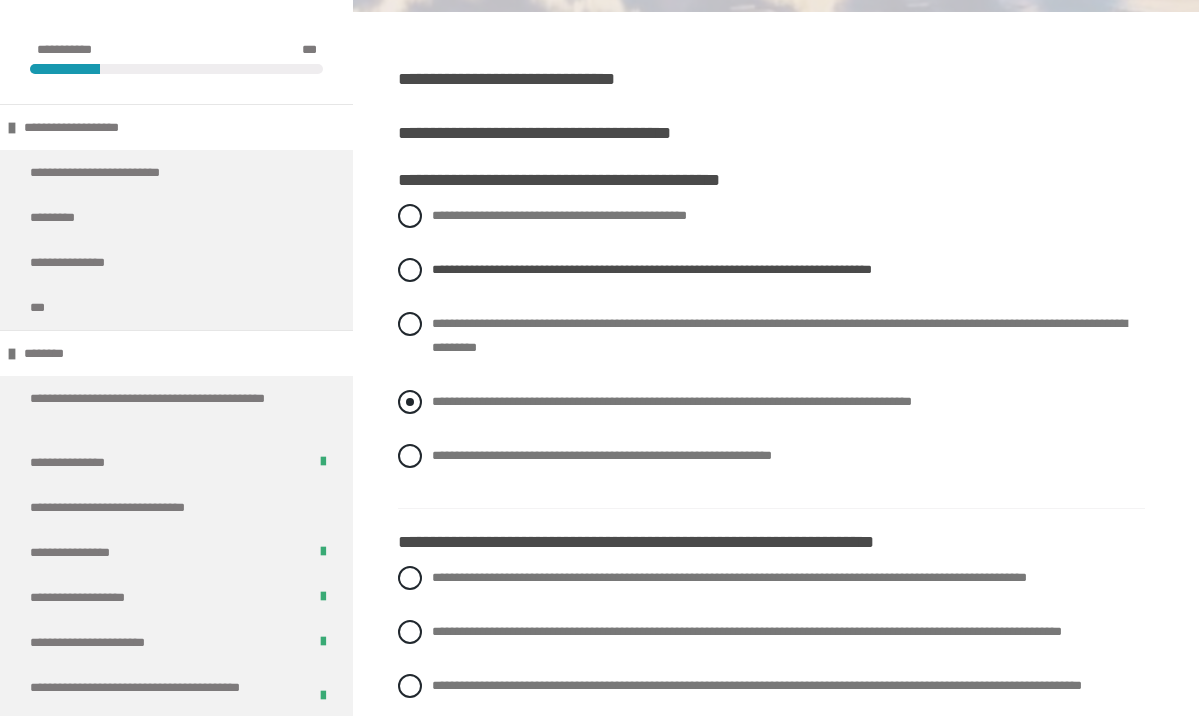 click on "**********" at bounding box center (672, 401) 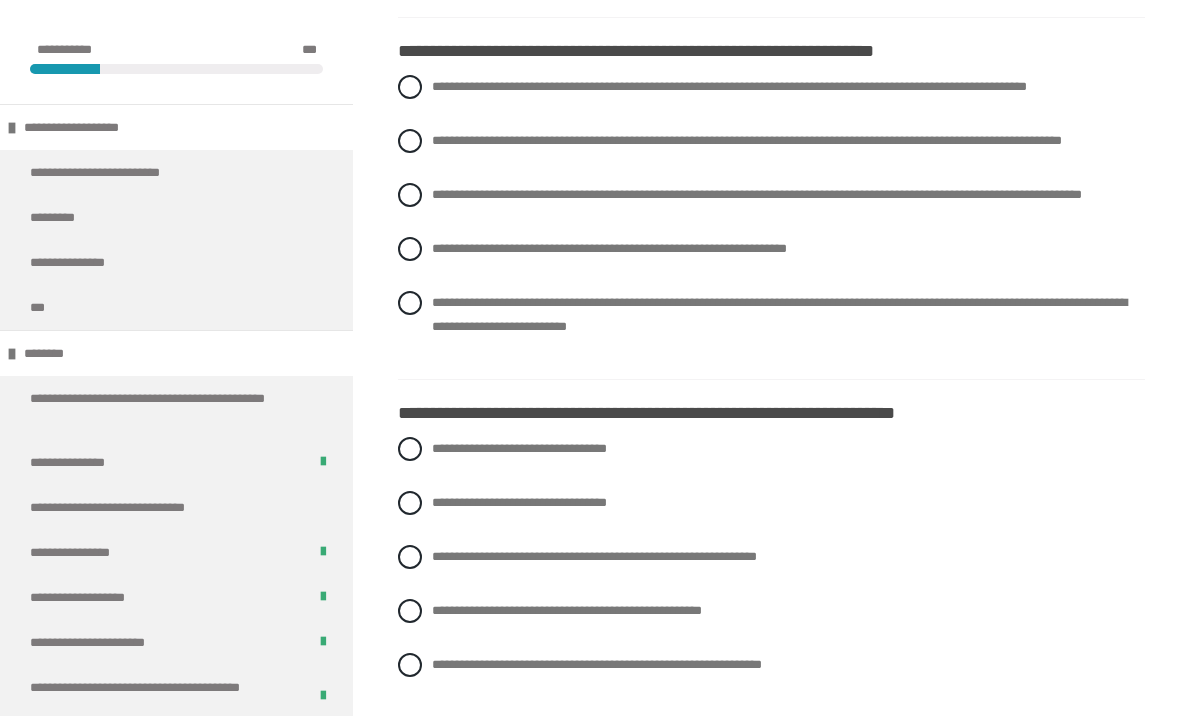 scroll, scrollTop: 928, scrollLeft: 0, axis: vertical 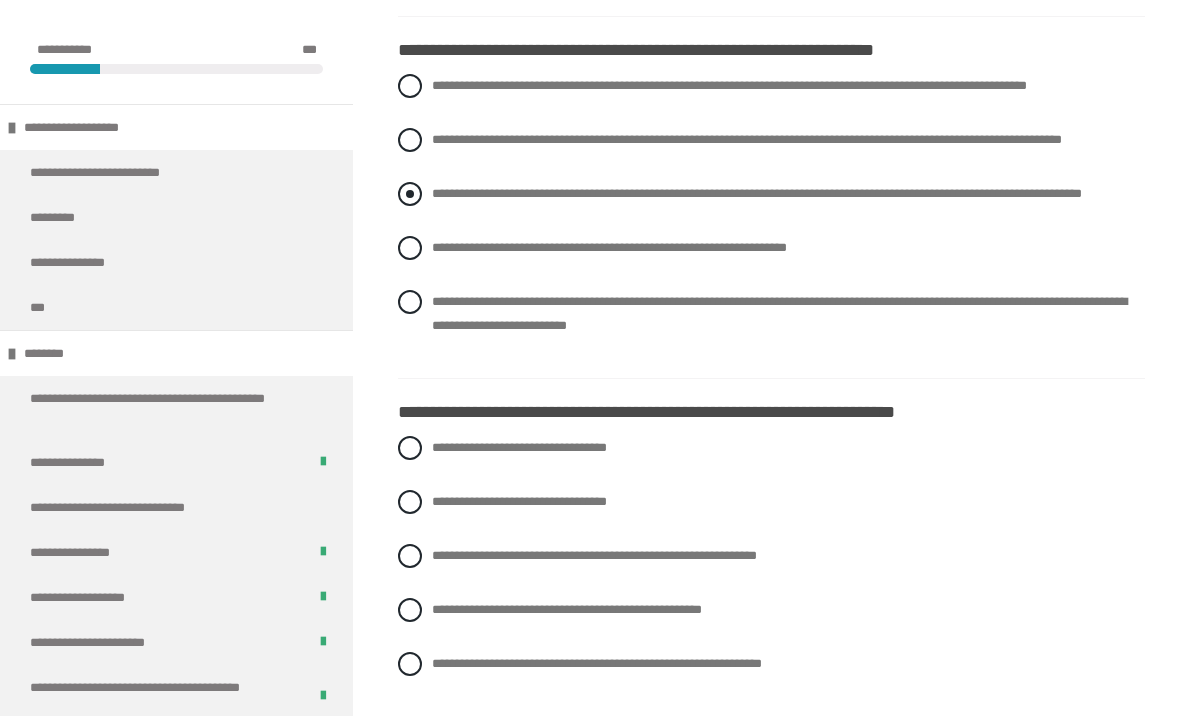 click on "**********" at bounding box center [771, 194] 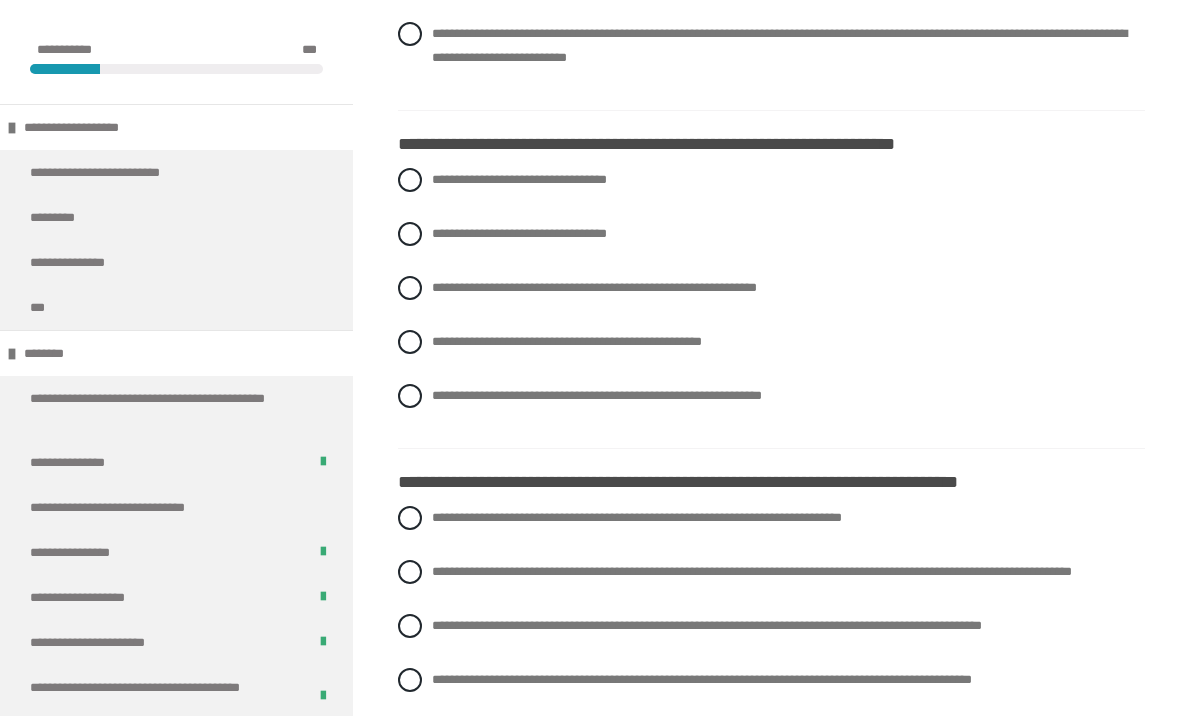 scroll, scrollTop: 1197, scrollLeft: 0, axis: vertical 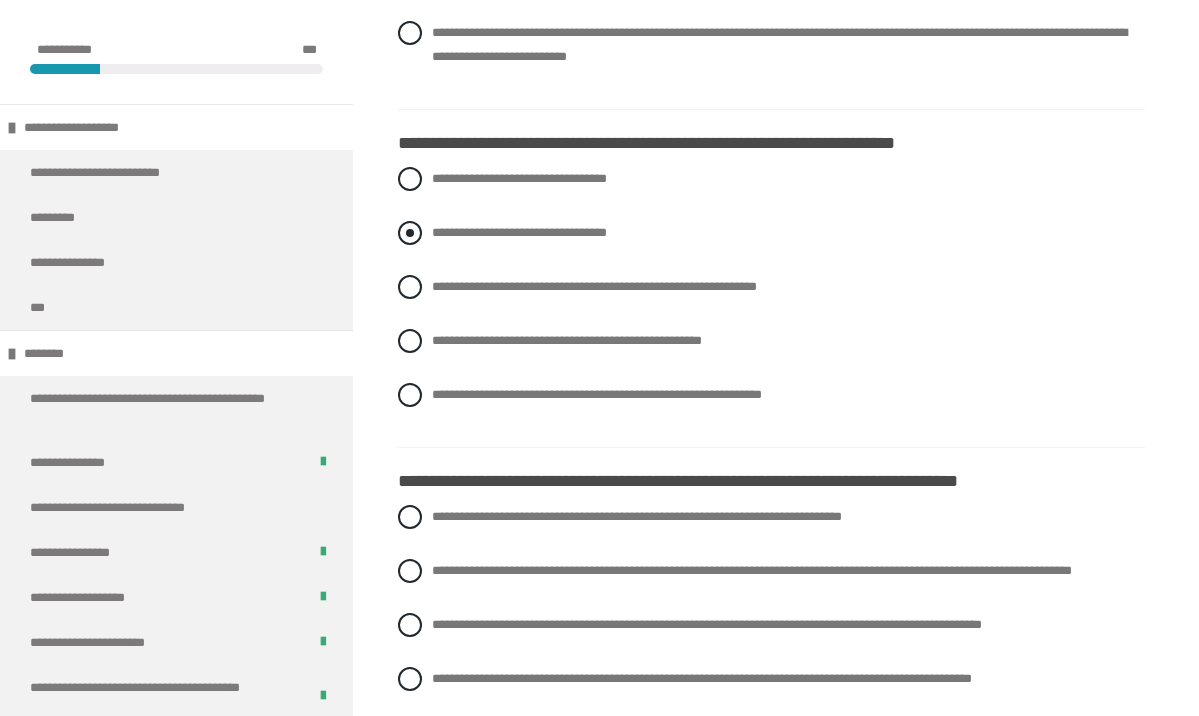 click on "**********" at bounding box center [519, 232] 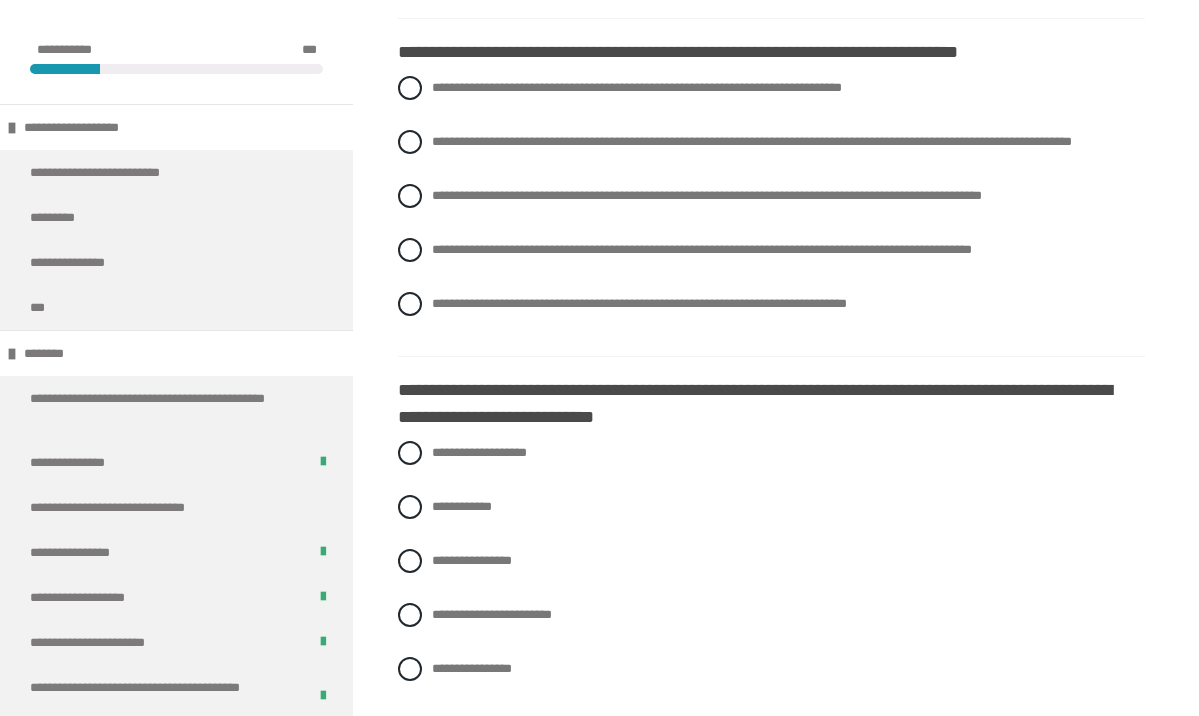 scroll, scrollTop: 1632, scrollLeft: 0, axis: vertical 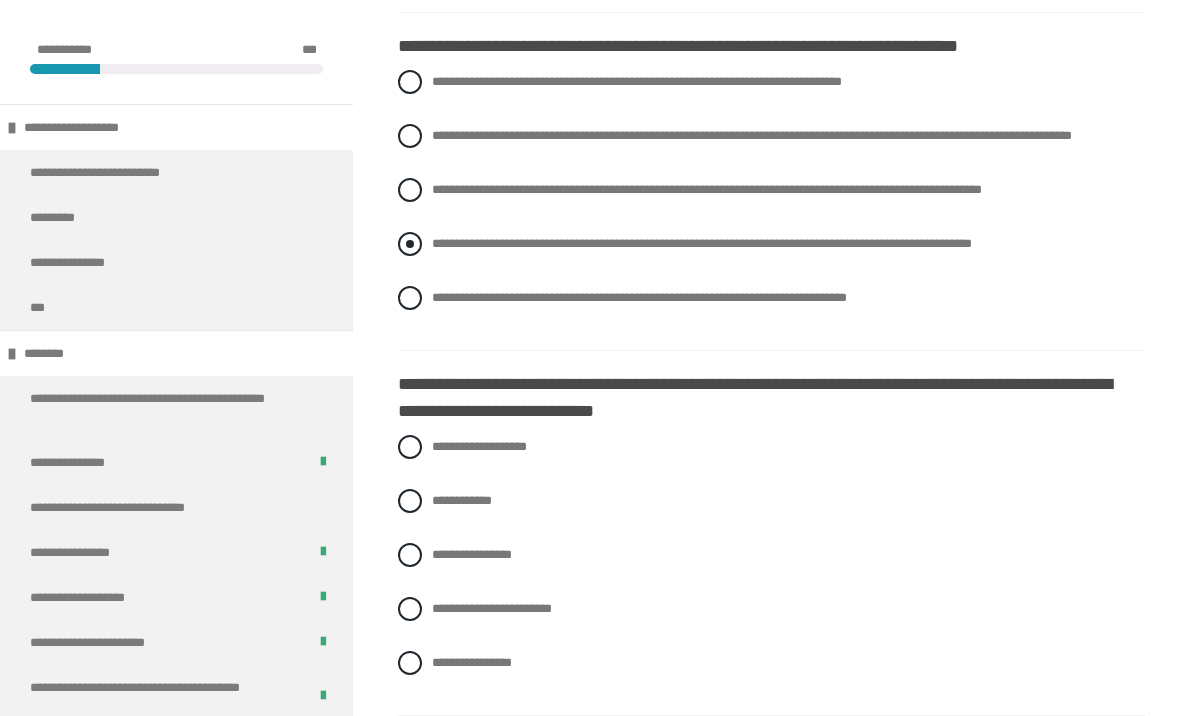 click on "**********" at bounding box center [702, 243] 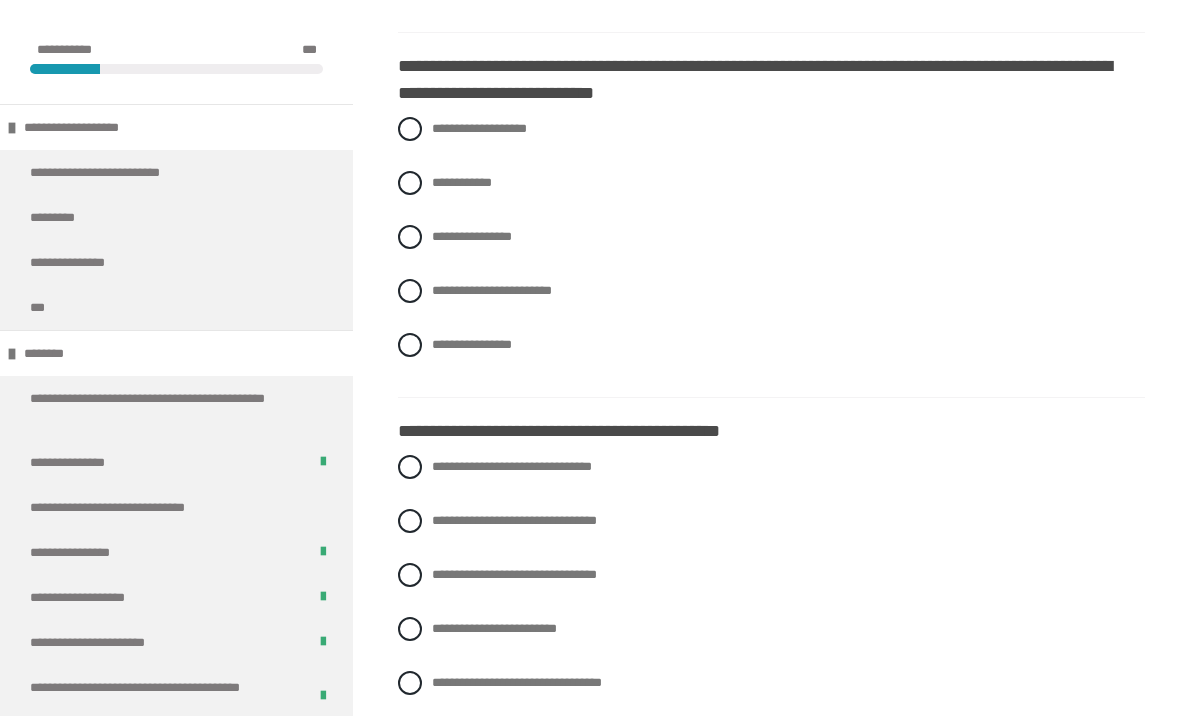 scroll, scrollTop: 1951, scrollLeft: 0, axis: vertical 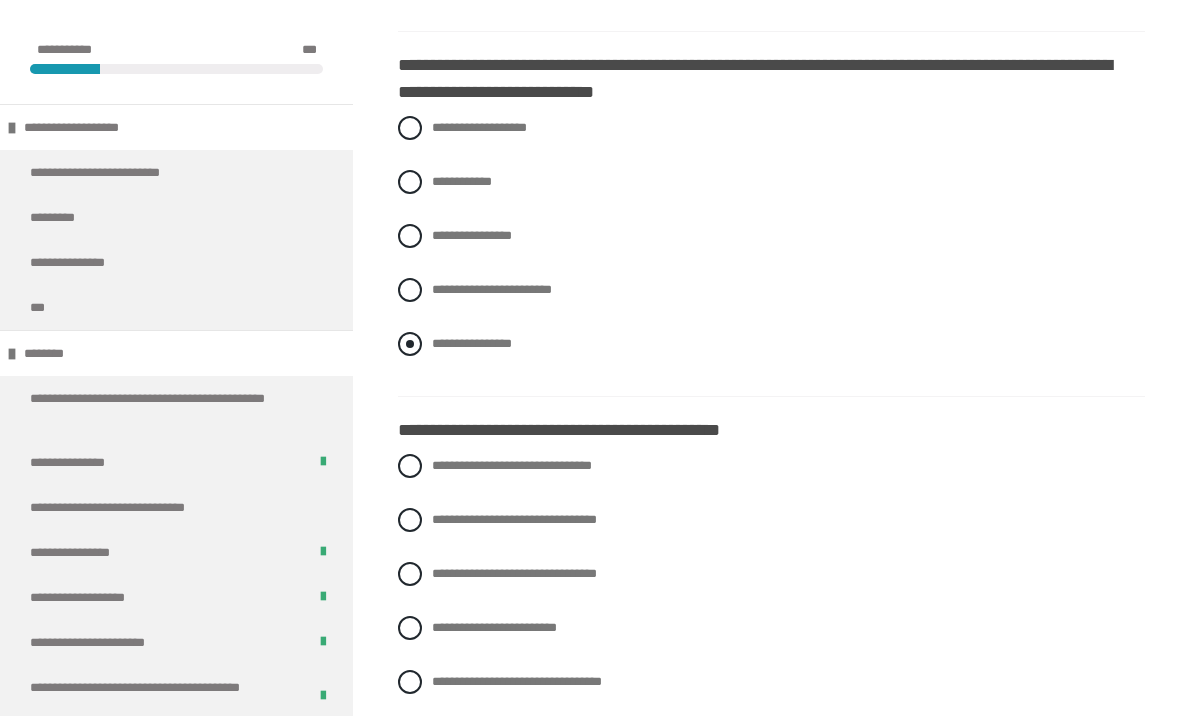 click on "**********" at bounding box center [472, 343] 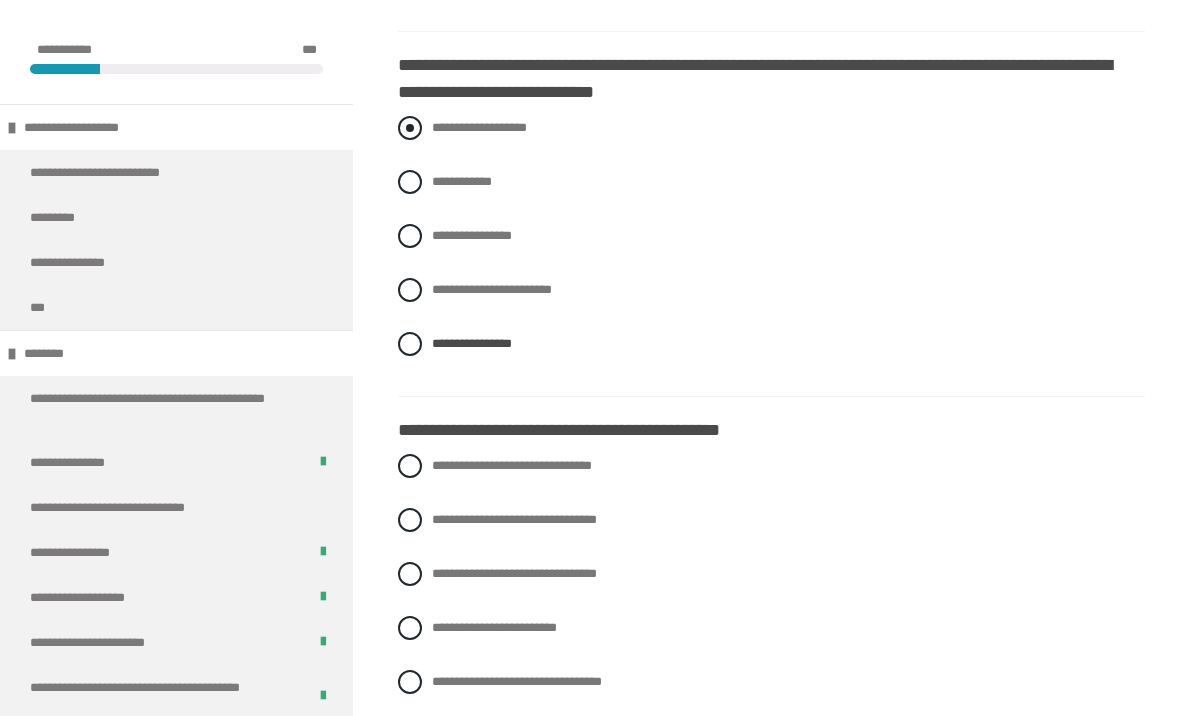click on "**********" at bounding box center (479, 127) 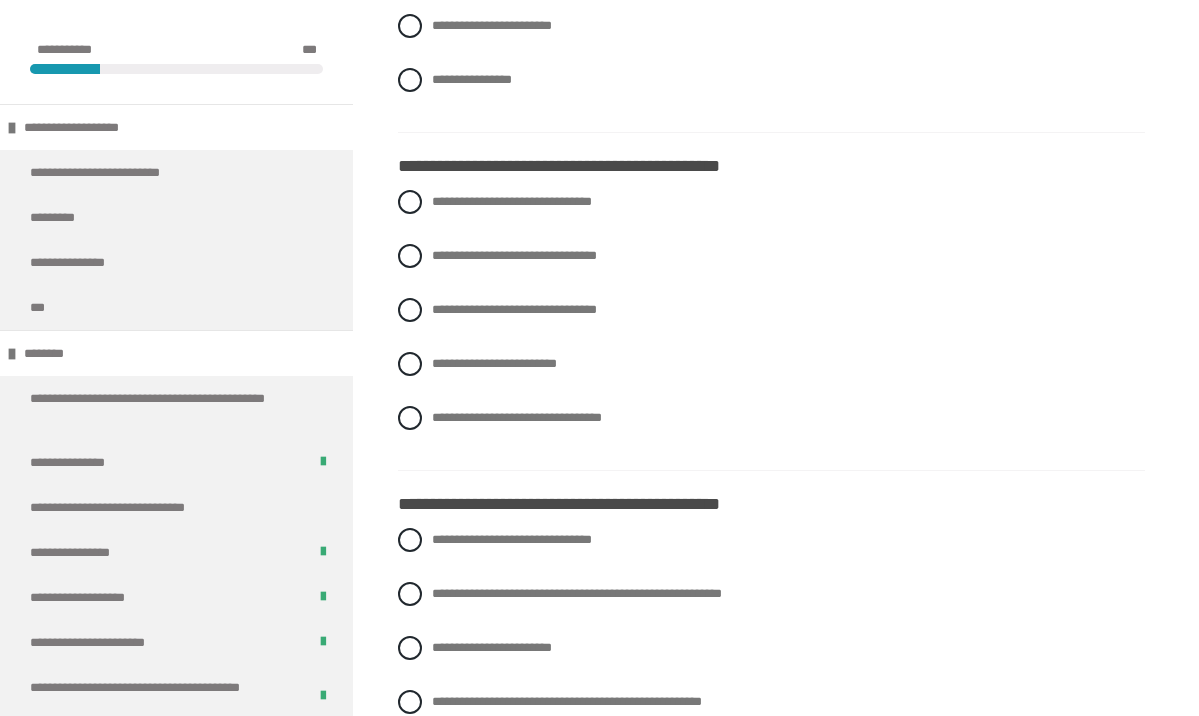 scroll, scrollTop: 2289, scrollLeft: 0, axis: vertical 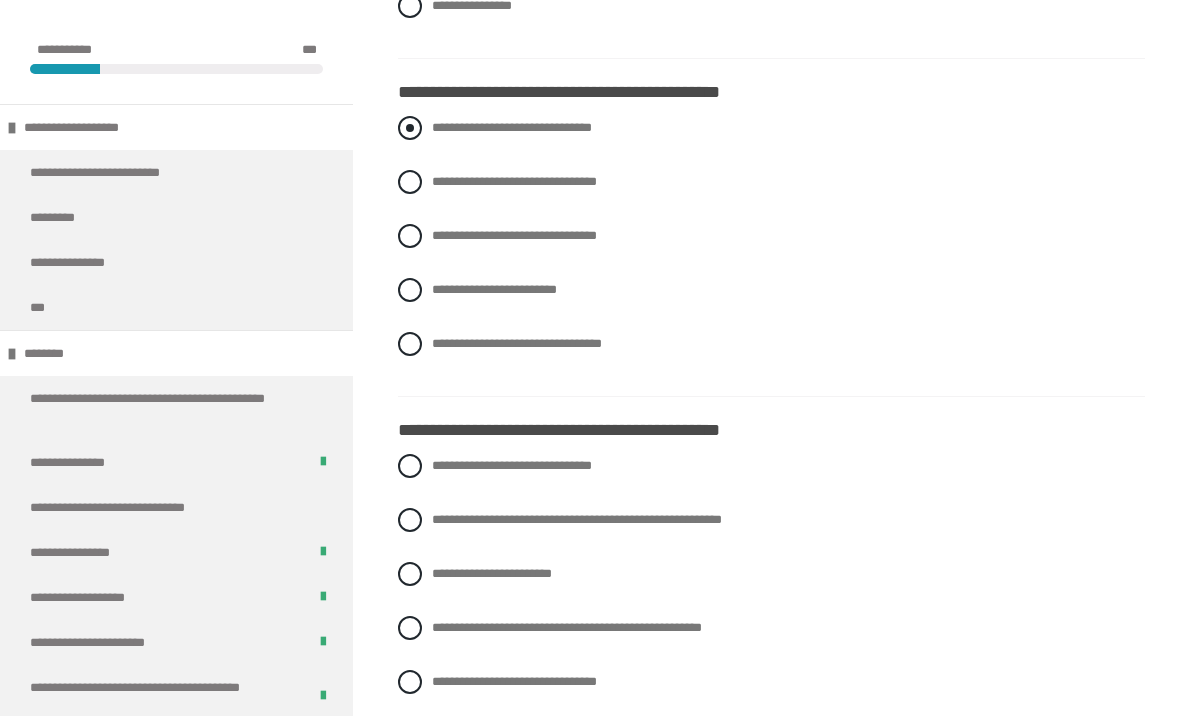click on "**********" at bounding box center [512, 127] 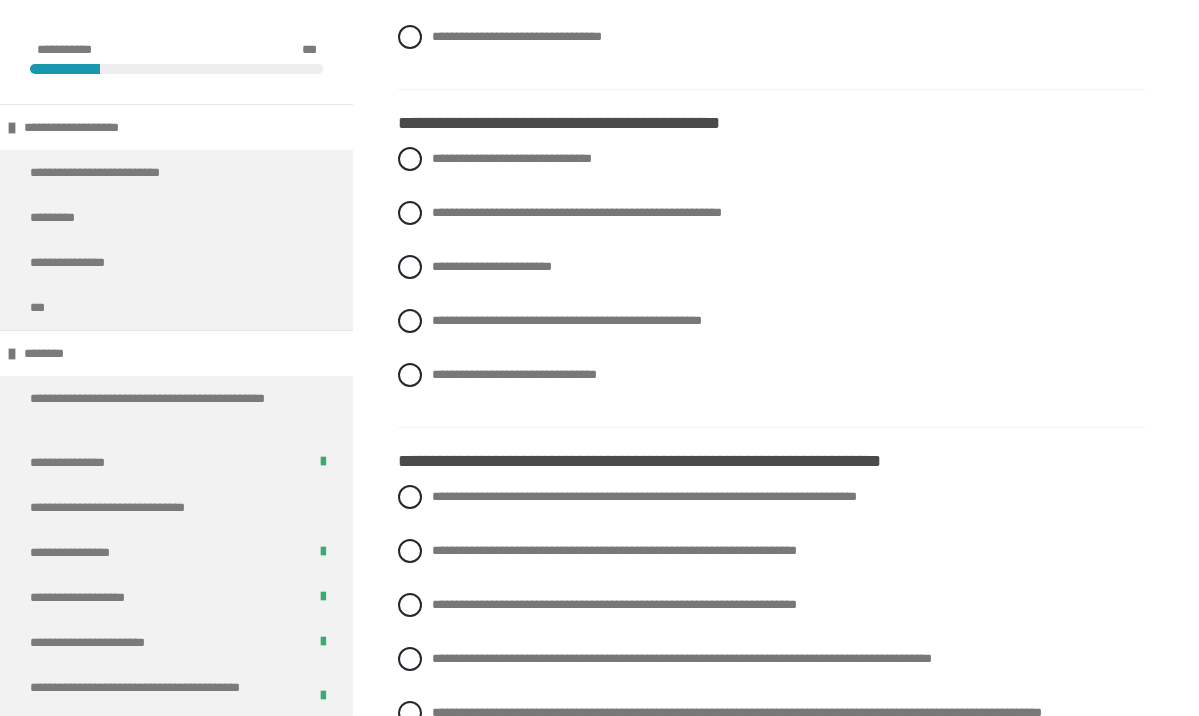 scroll, scrollTop: 2594, scrollLeft: 0, axis: vertical 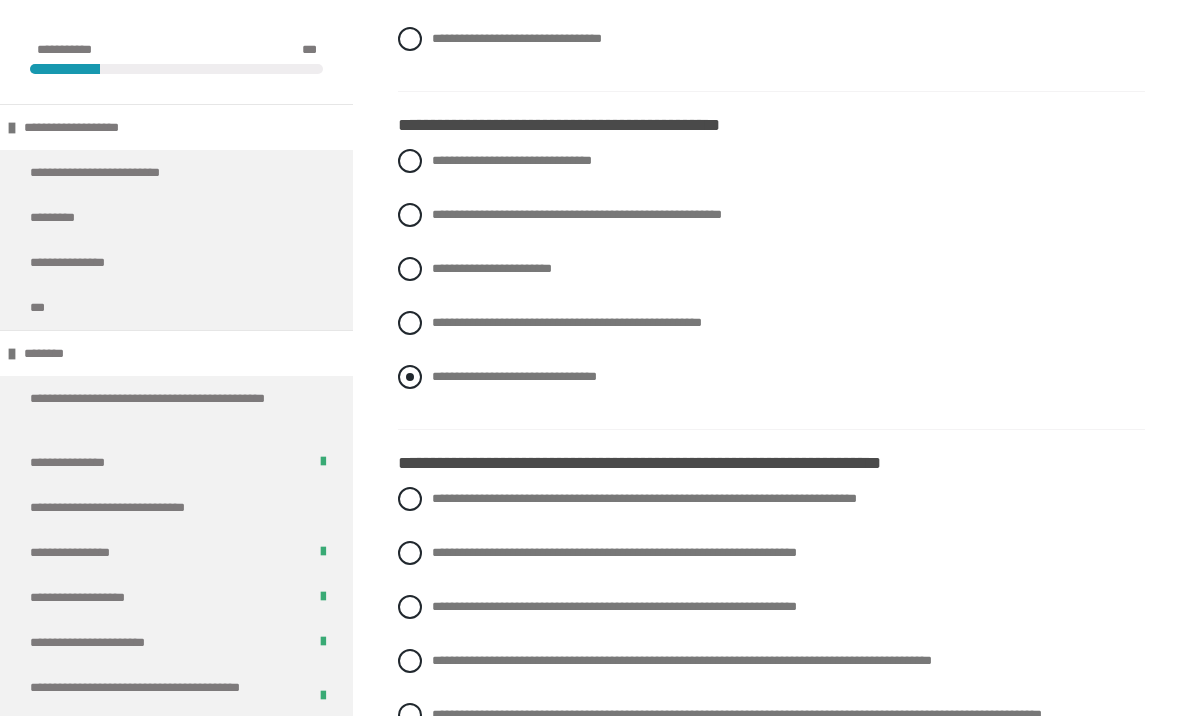 click on "**********" at bounding box center [514, 376] 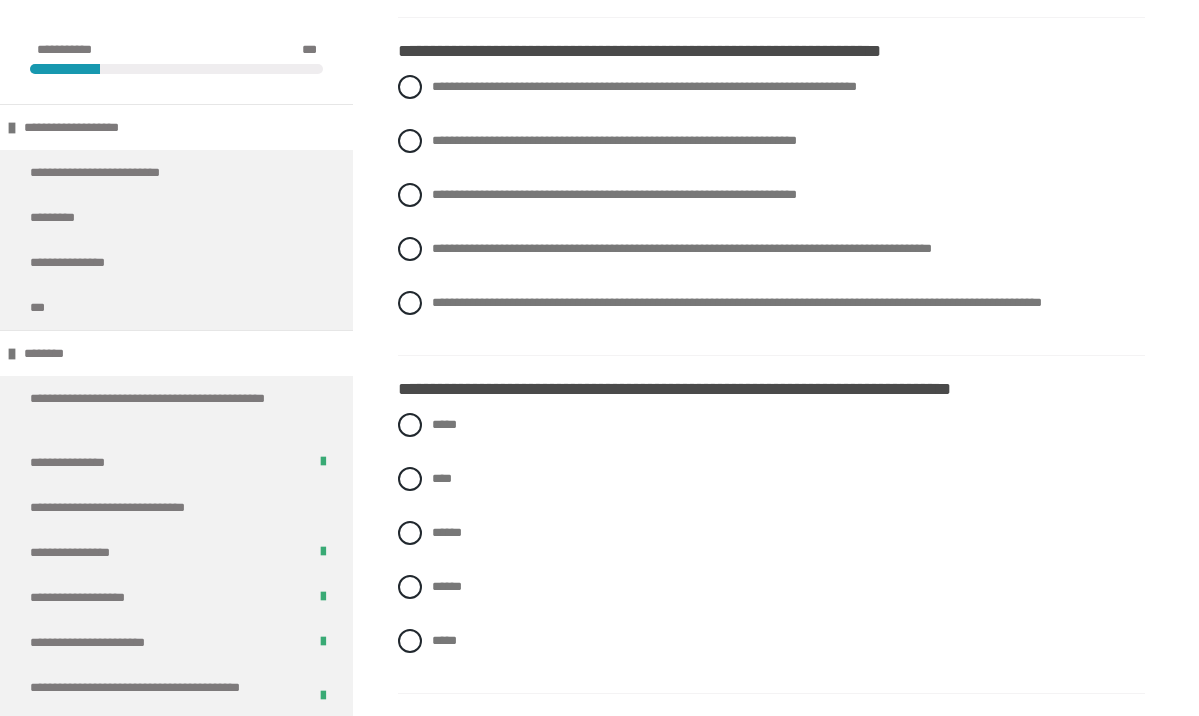 scroll, scrollTop: 3007, scrollLeft: 0, axis: vertical 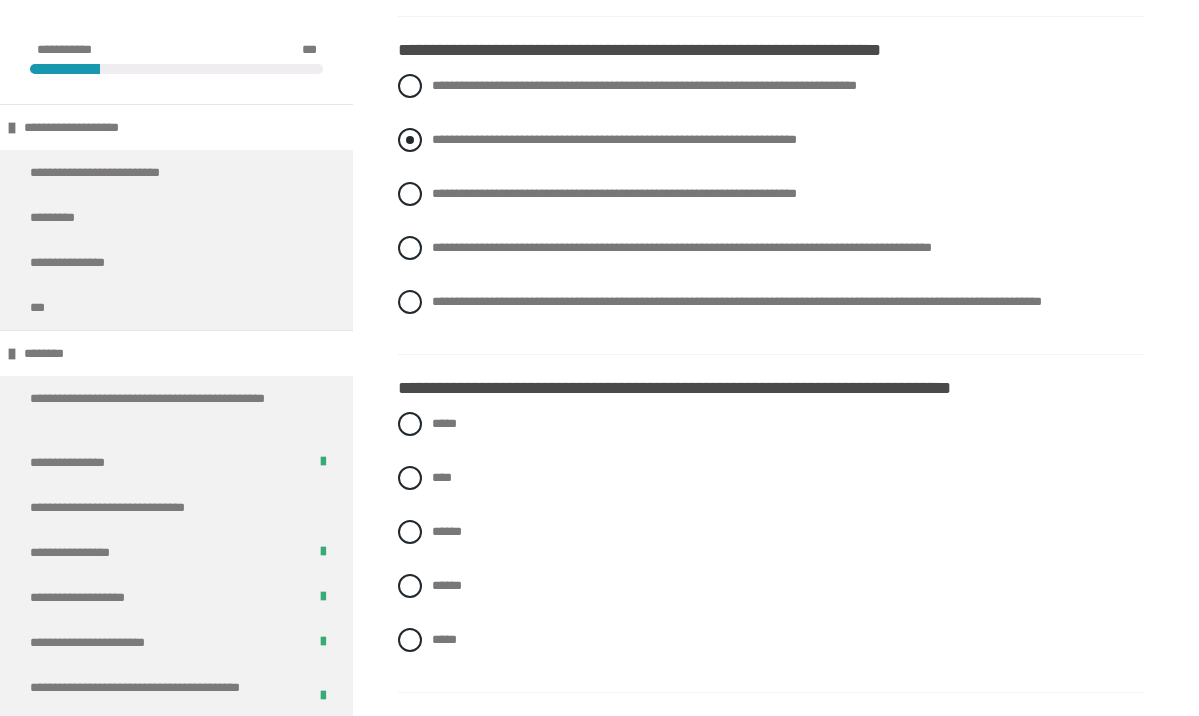 click on "**********" at bounding box center [614, 139] 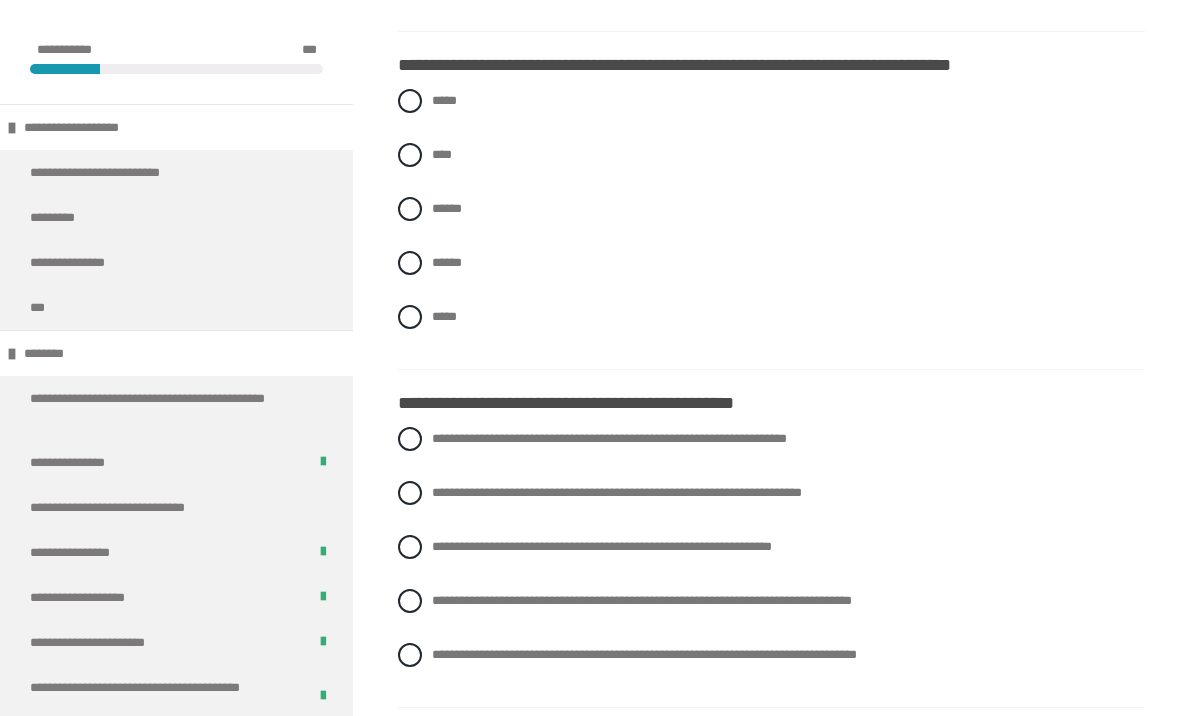 scroll, scrollTop: 3327, scrollLeft: 0, axis: vertical 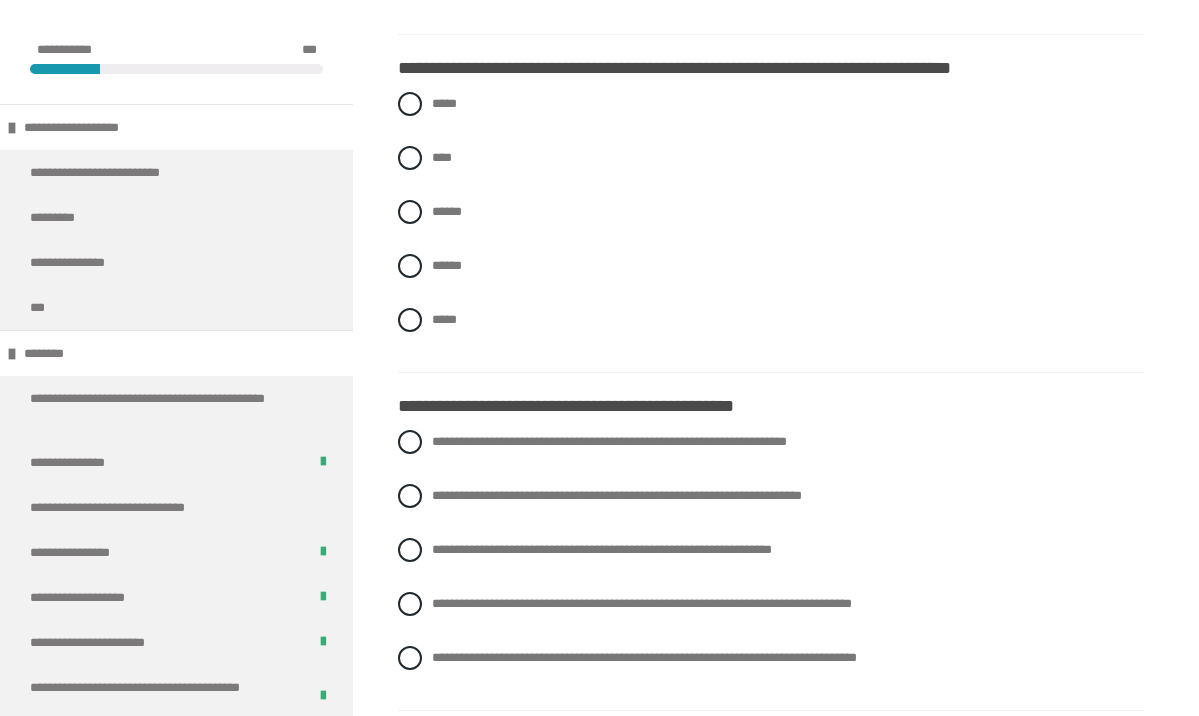 click on "***** **** ****** ****** *****" at bounding box center [771, 227] 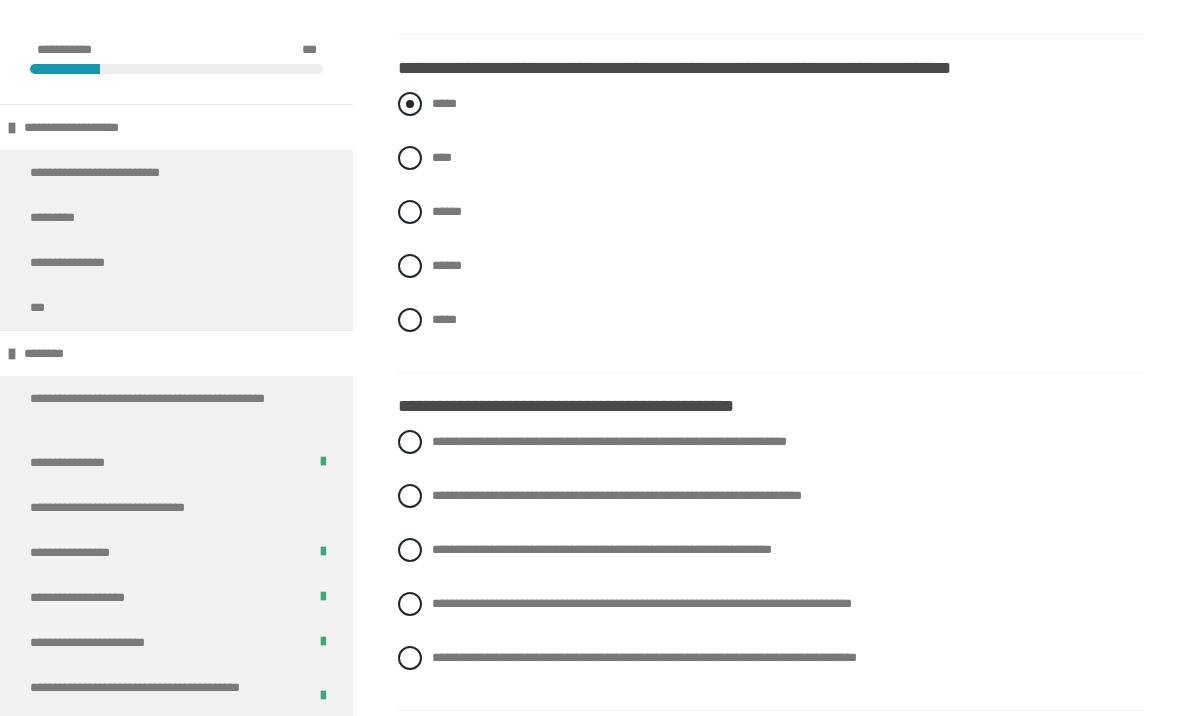 click on "*****" at bounding box center [444, 103] 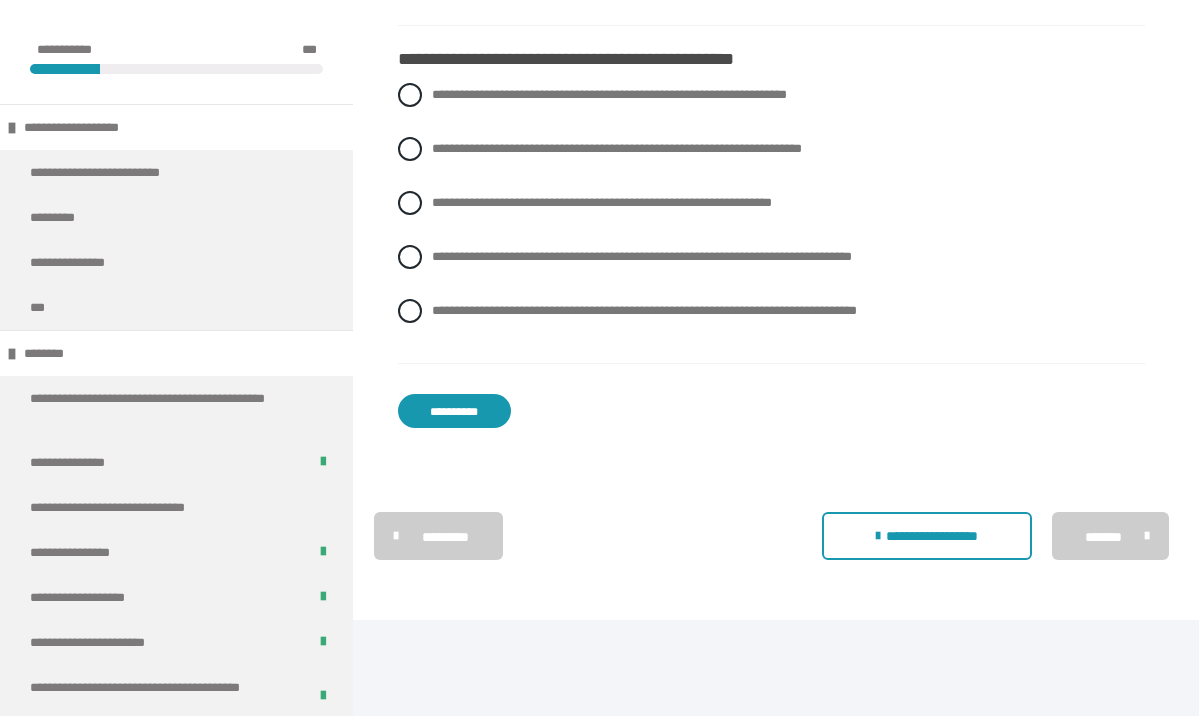 scroll, scrollTop: 3674, scrollLeft: 0, axis: vertical 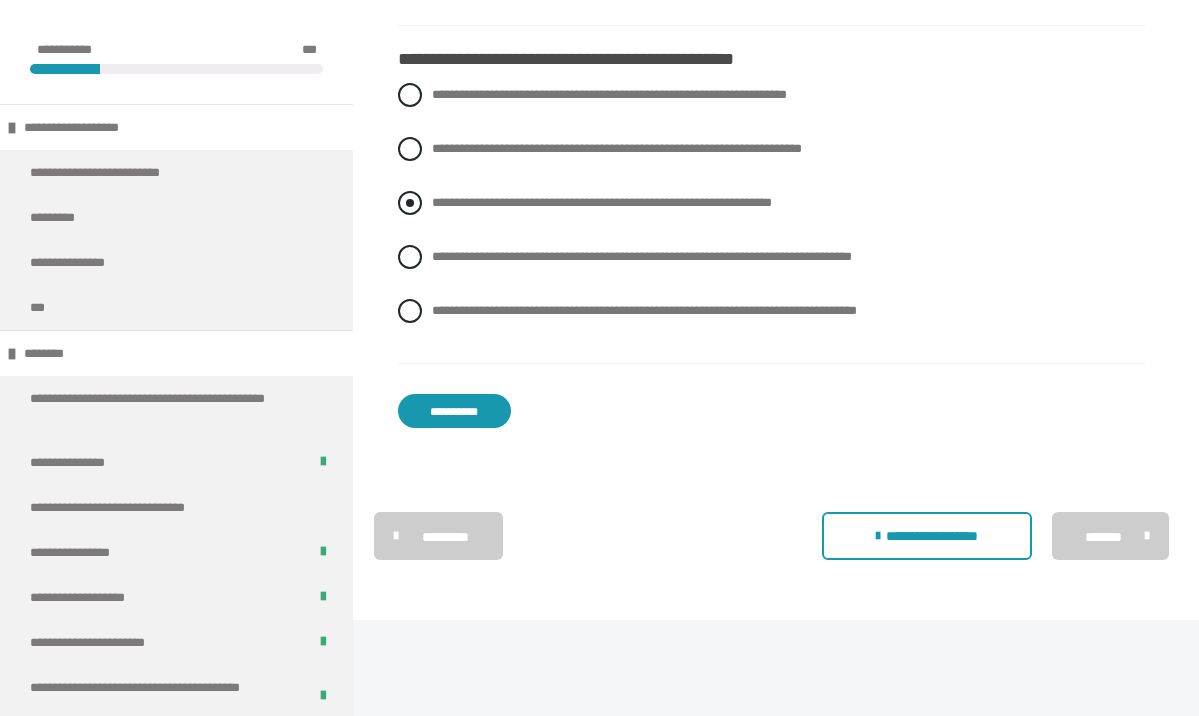 click on "**********" at bounding box center [602, 202] 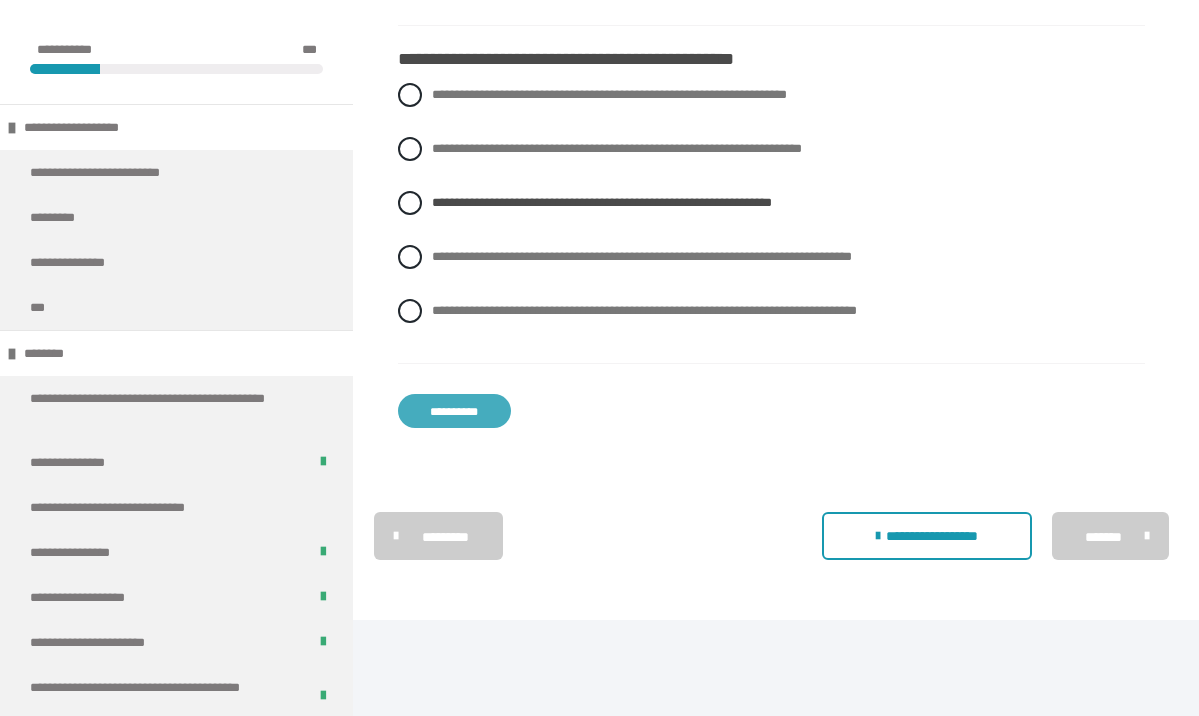 click on "**********" at bounding box center [454, 411] 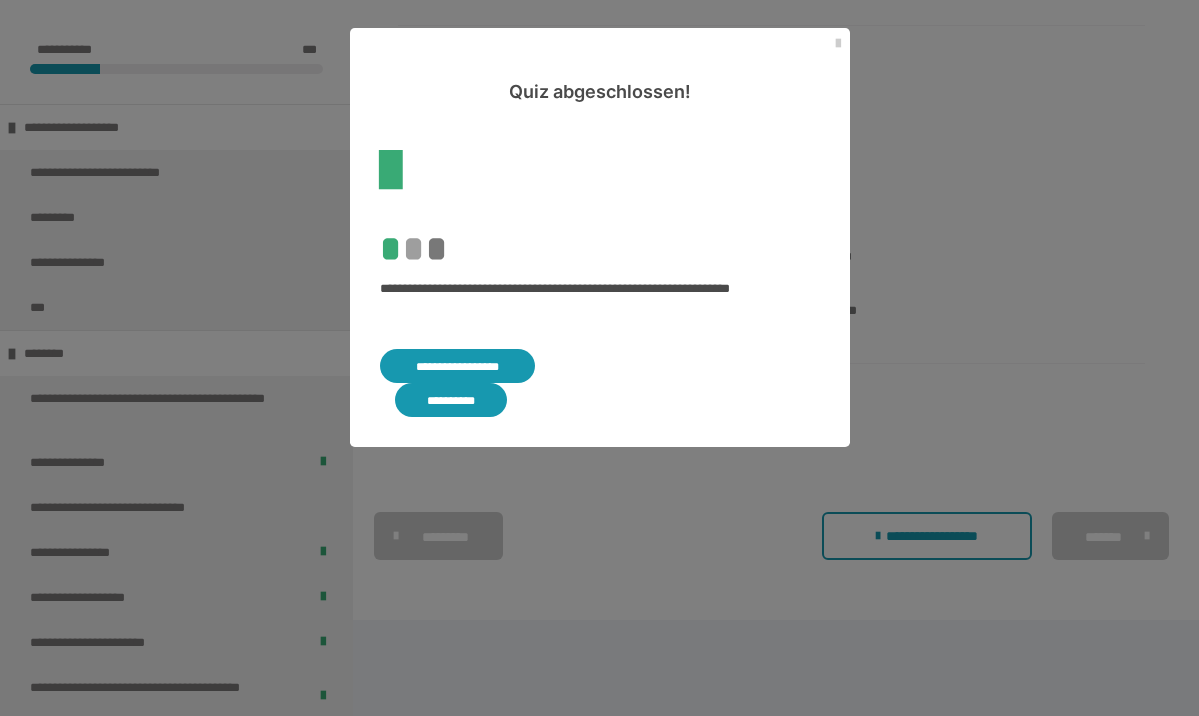 scroll, scrollTop: 508, scrollLeft: 0, axis: vertical 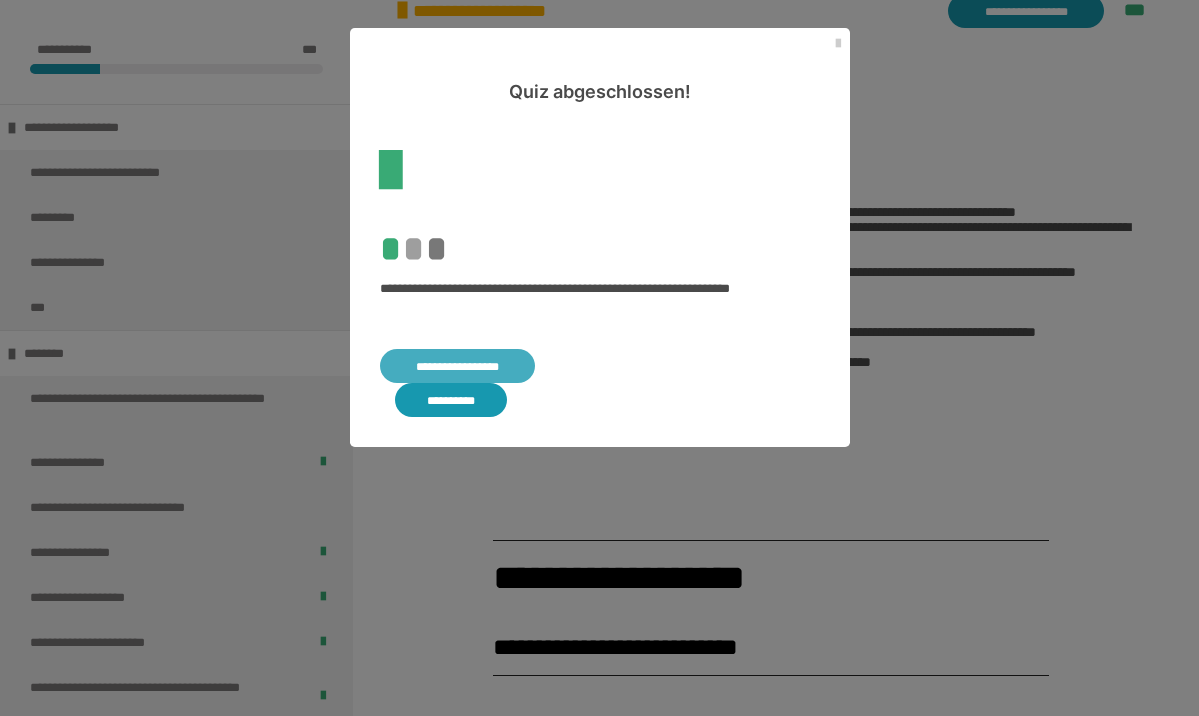 click on "**********" at bounding box center [458, 366] 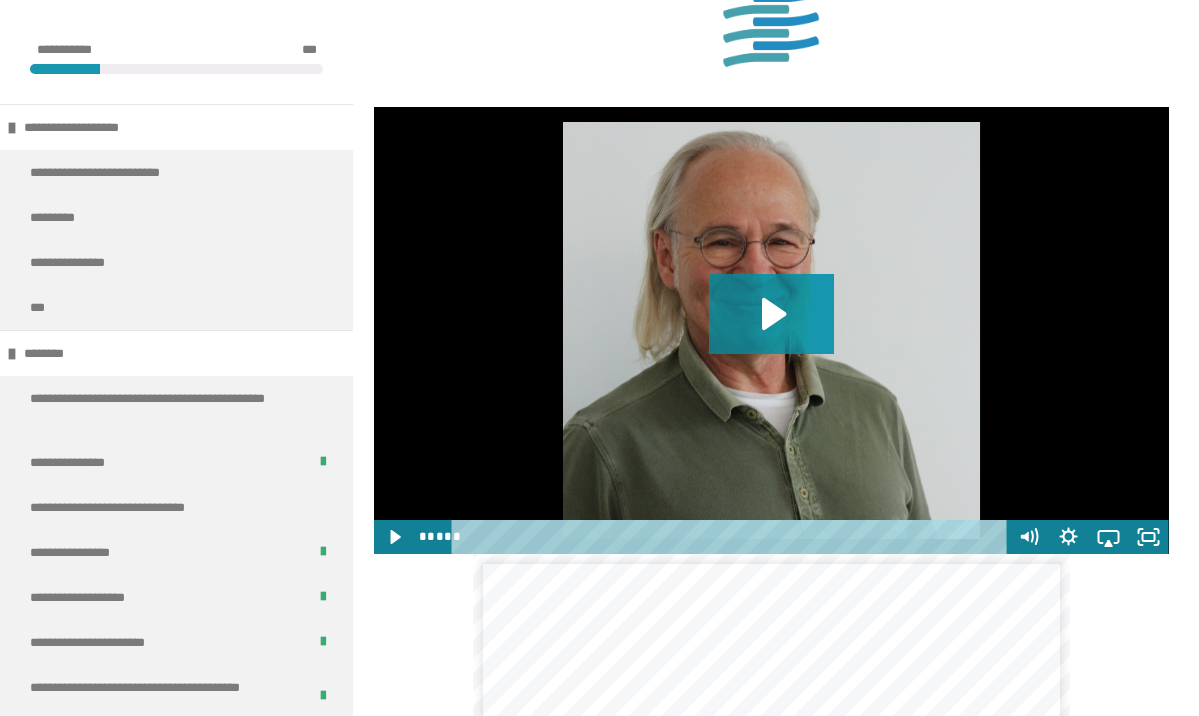 scroll, scrollTop: 4017, scrollLeft: 0, axis: vertical 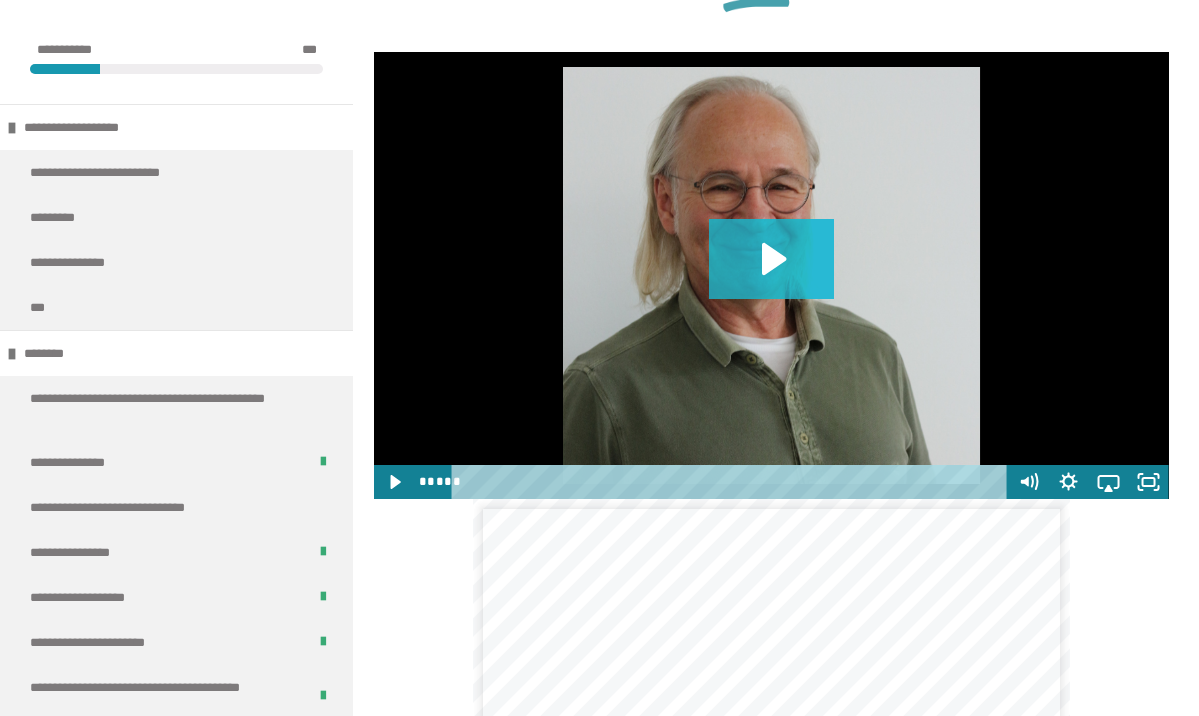 click 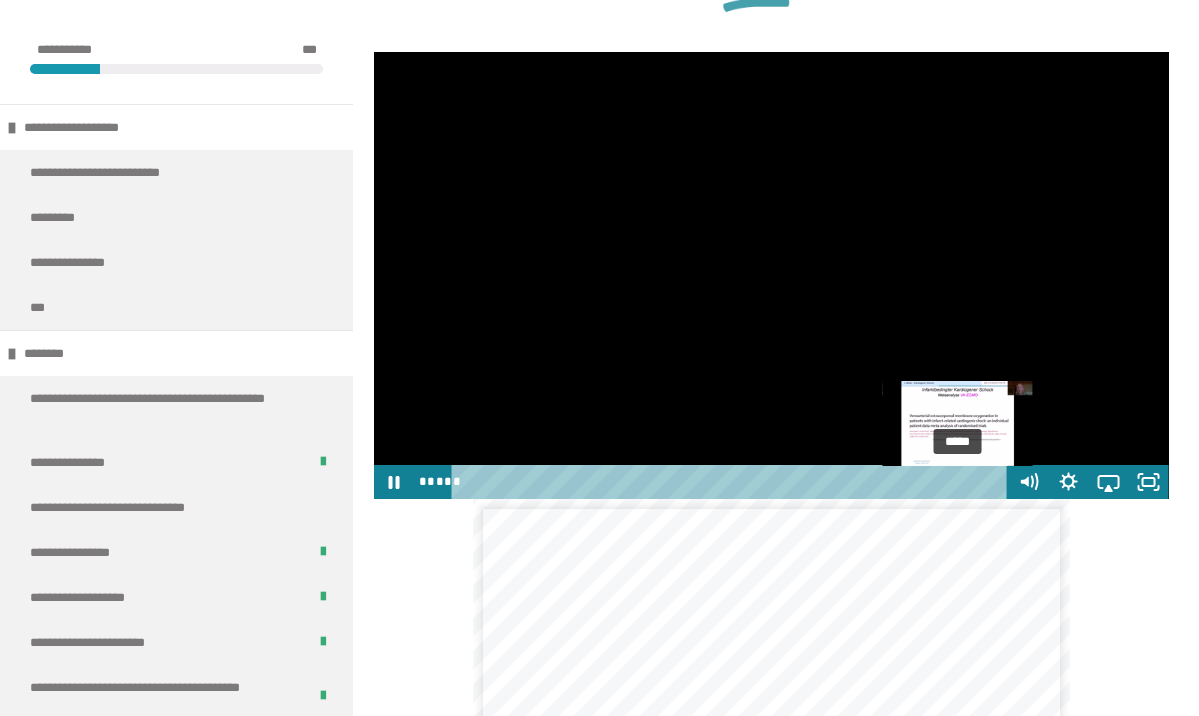 click on "*****" at bounding box center (733, 482) 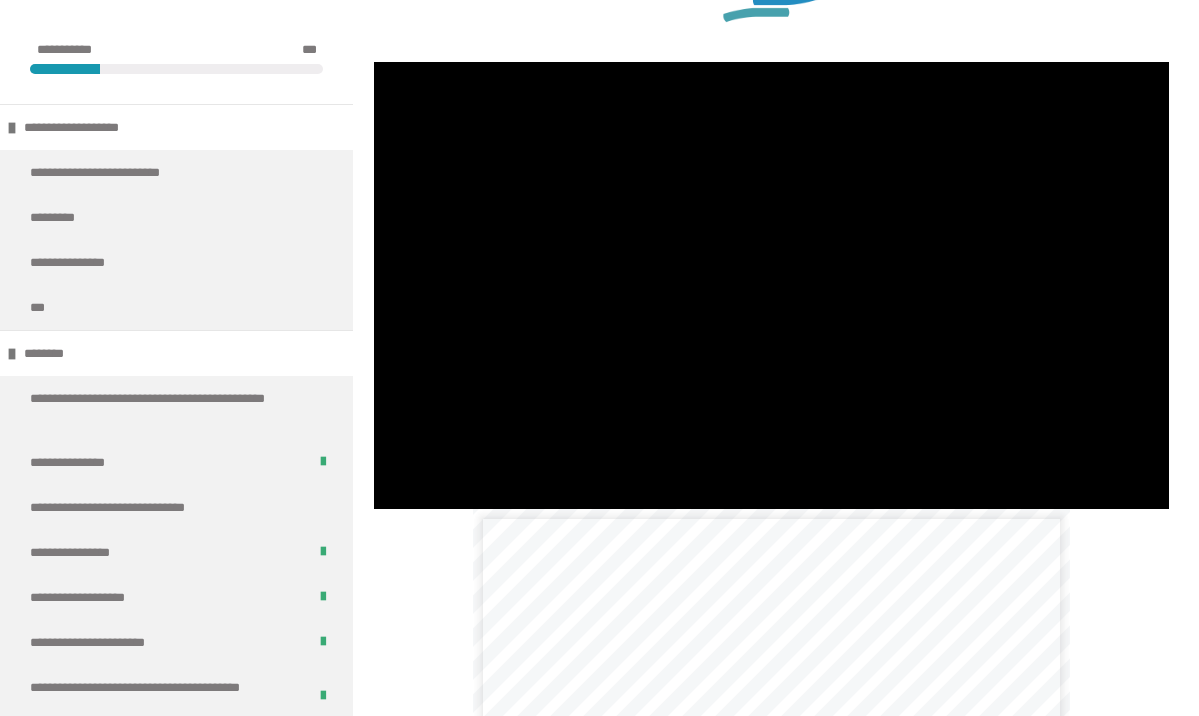 scroll, scrollTop: 4042, scrollLeft: 0, axis: vertical 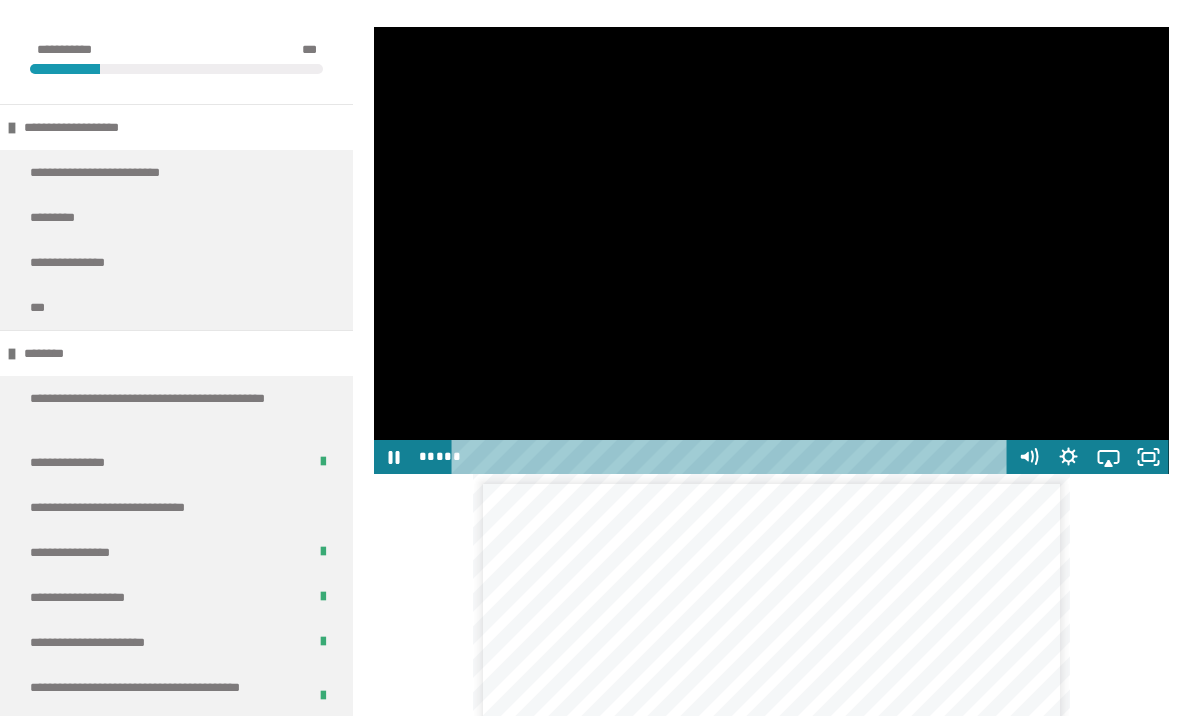 click at bounding box center (771, 250) 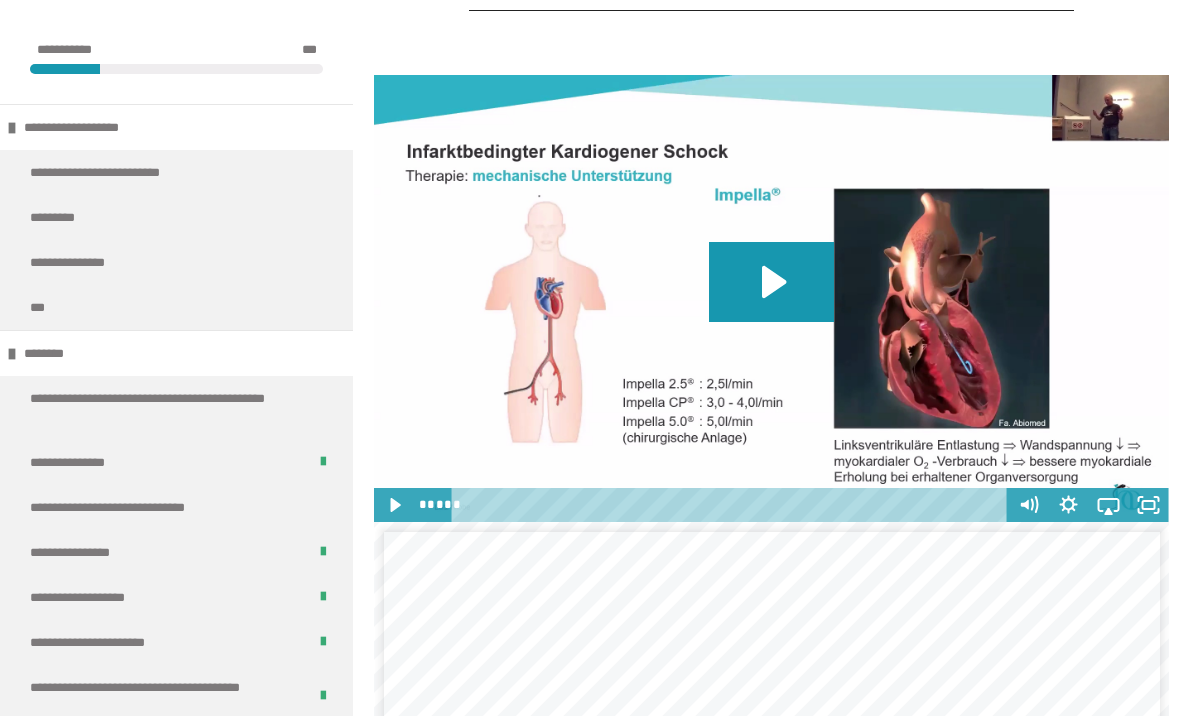 scroll, scrollTop: 5539, scrollLeft: 0, axis: vertical 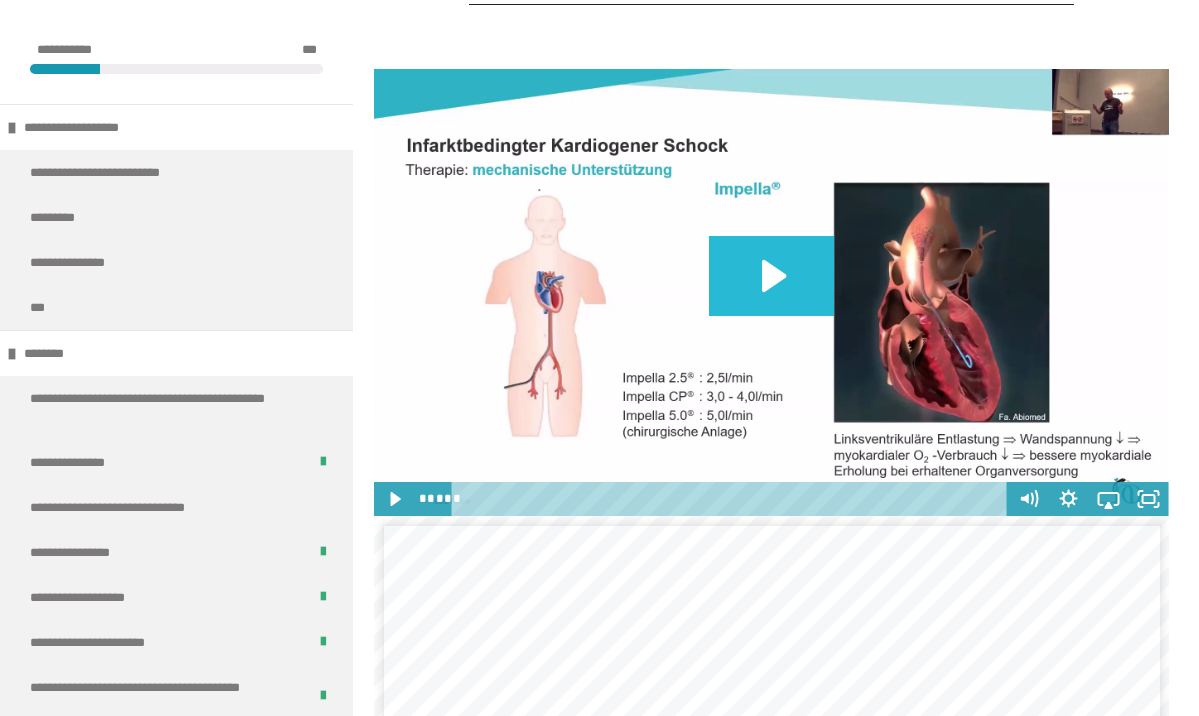click 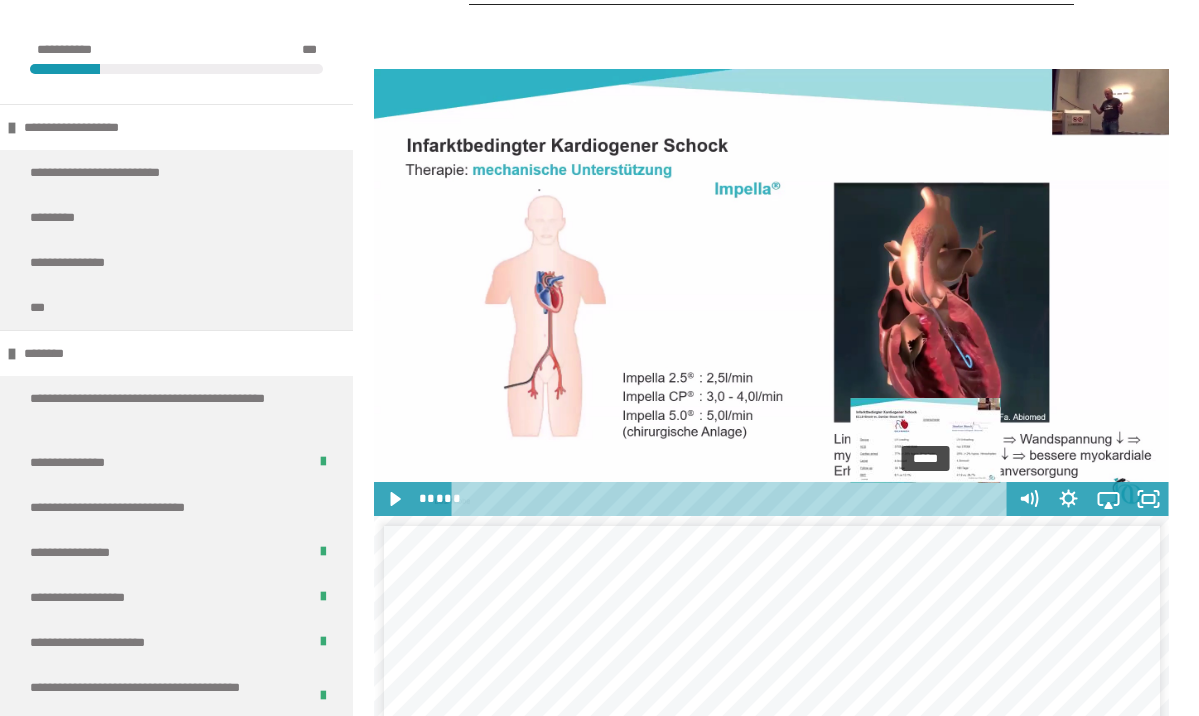 click on "*****" at bounding box center [733, 499] 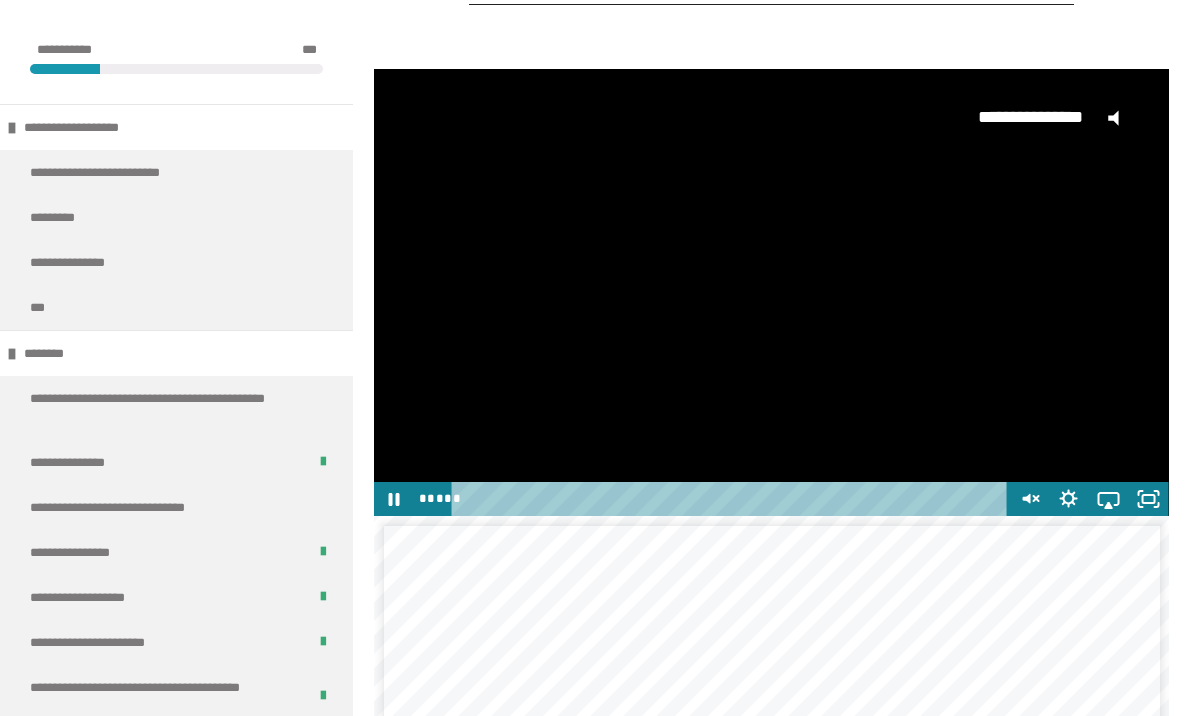 click on "**********" at bounding box center [771, 275] 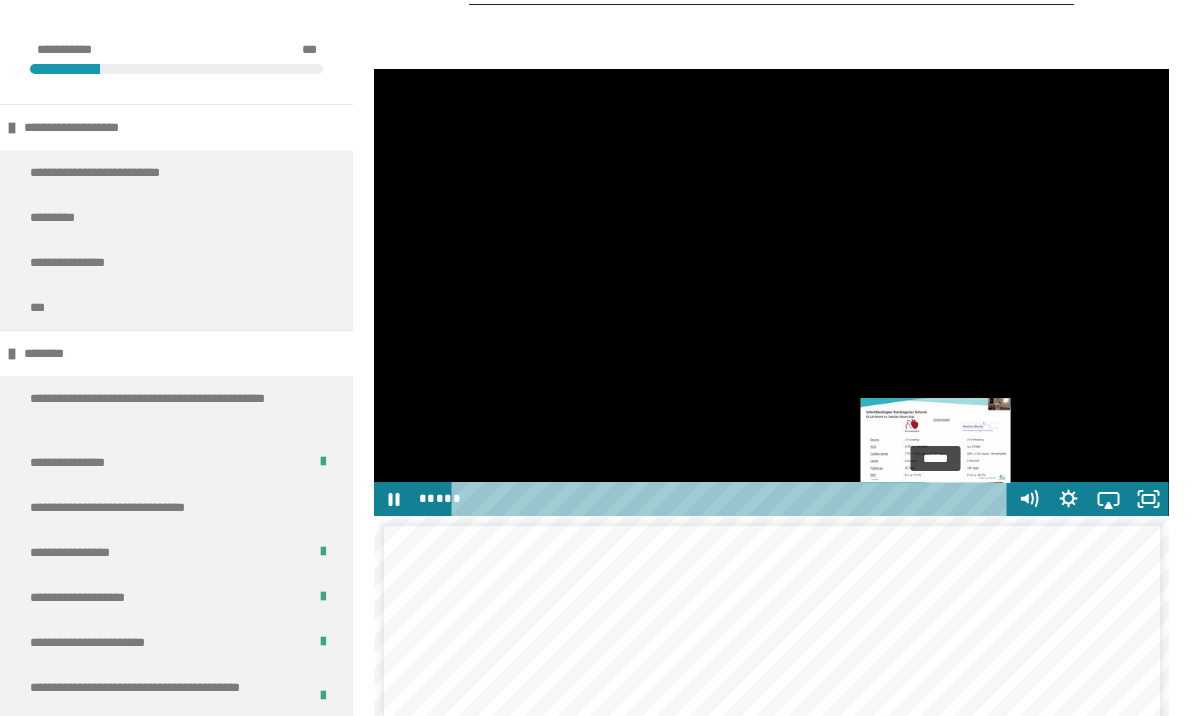 click on "*****" at bounding box center (733, 499) 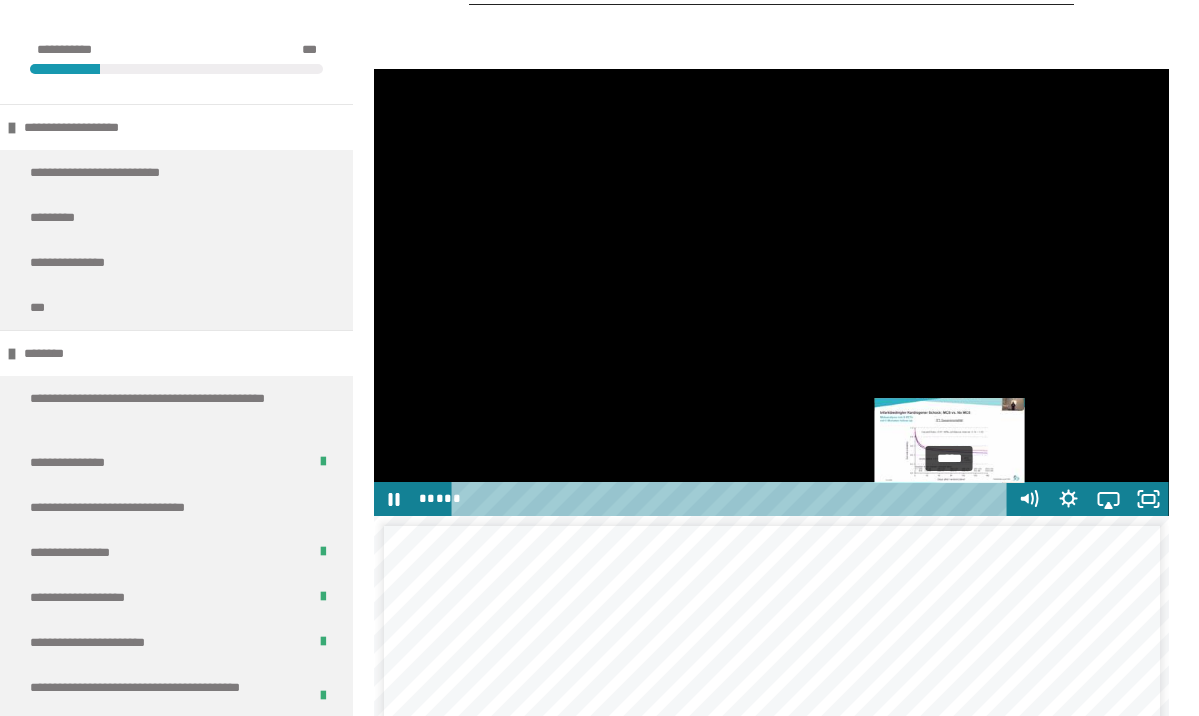 click on "*****" at bounding box center (733, 499) 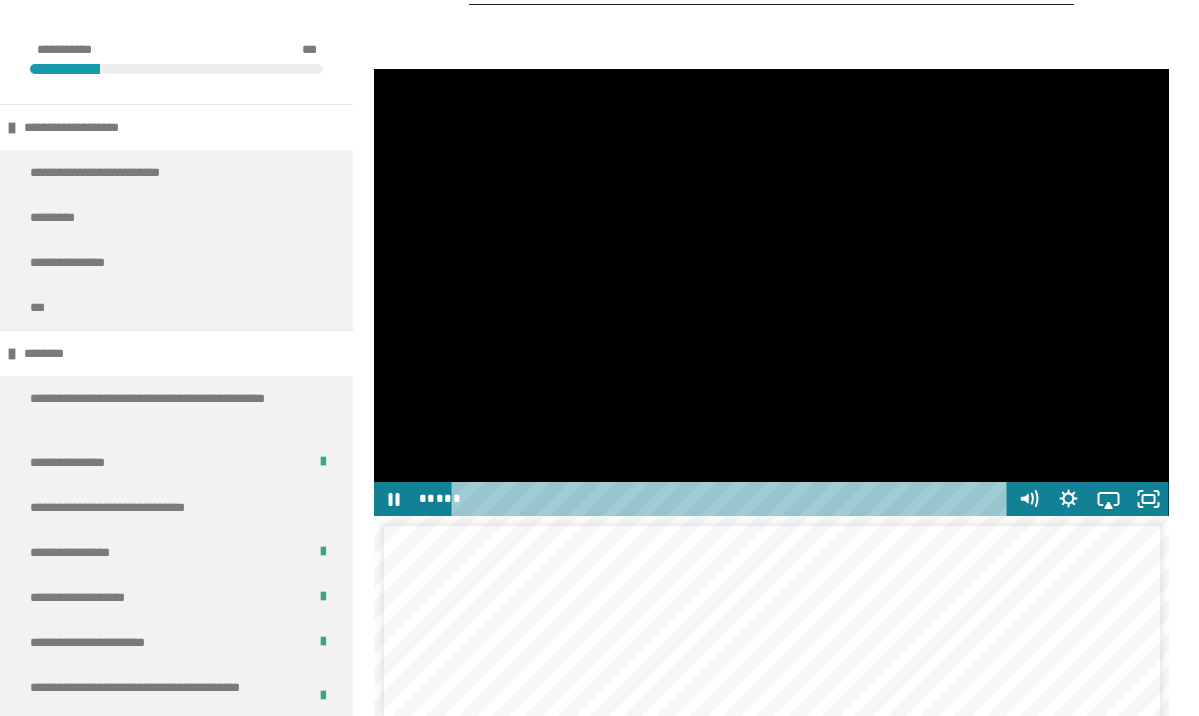 click at bounding box center [771, 292] 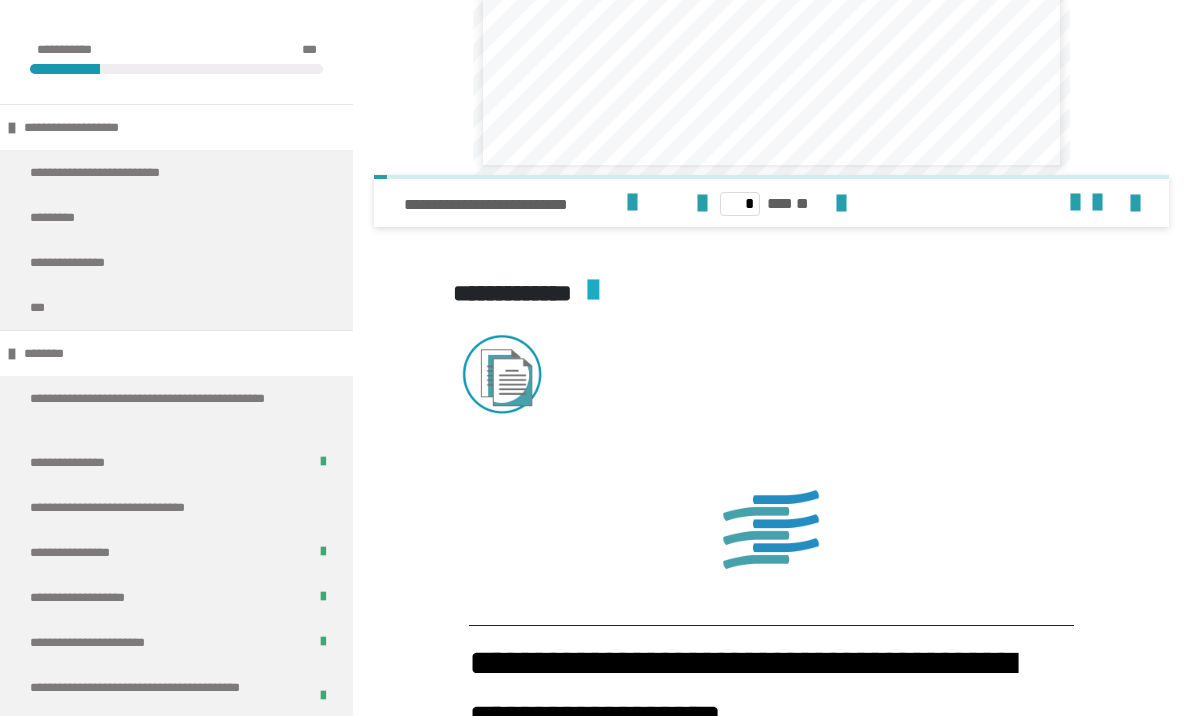 scroll, scrollTop: 4790, scrollLeft: 0, axis: vertical 